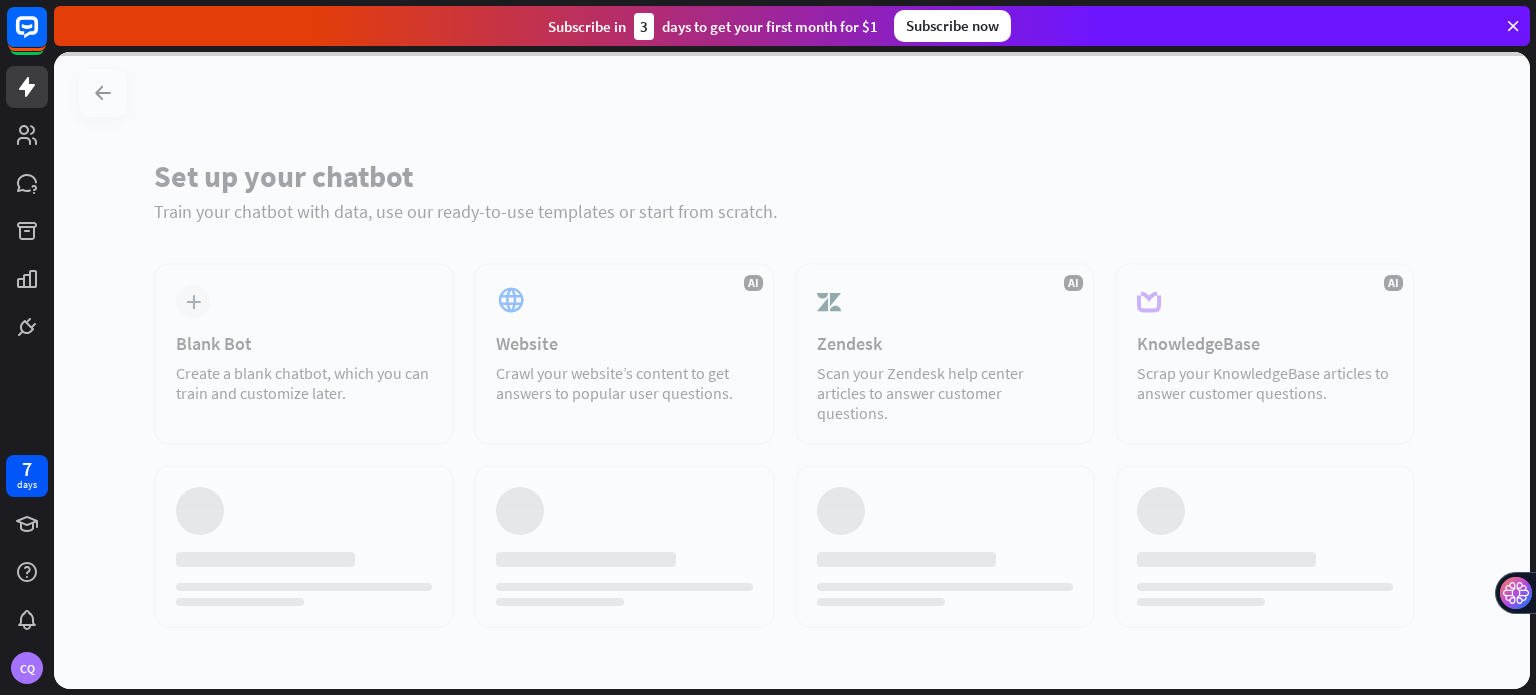 scroll, scrollTop: 0, scrollLeft: 0, axis: both 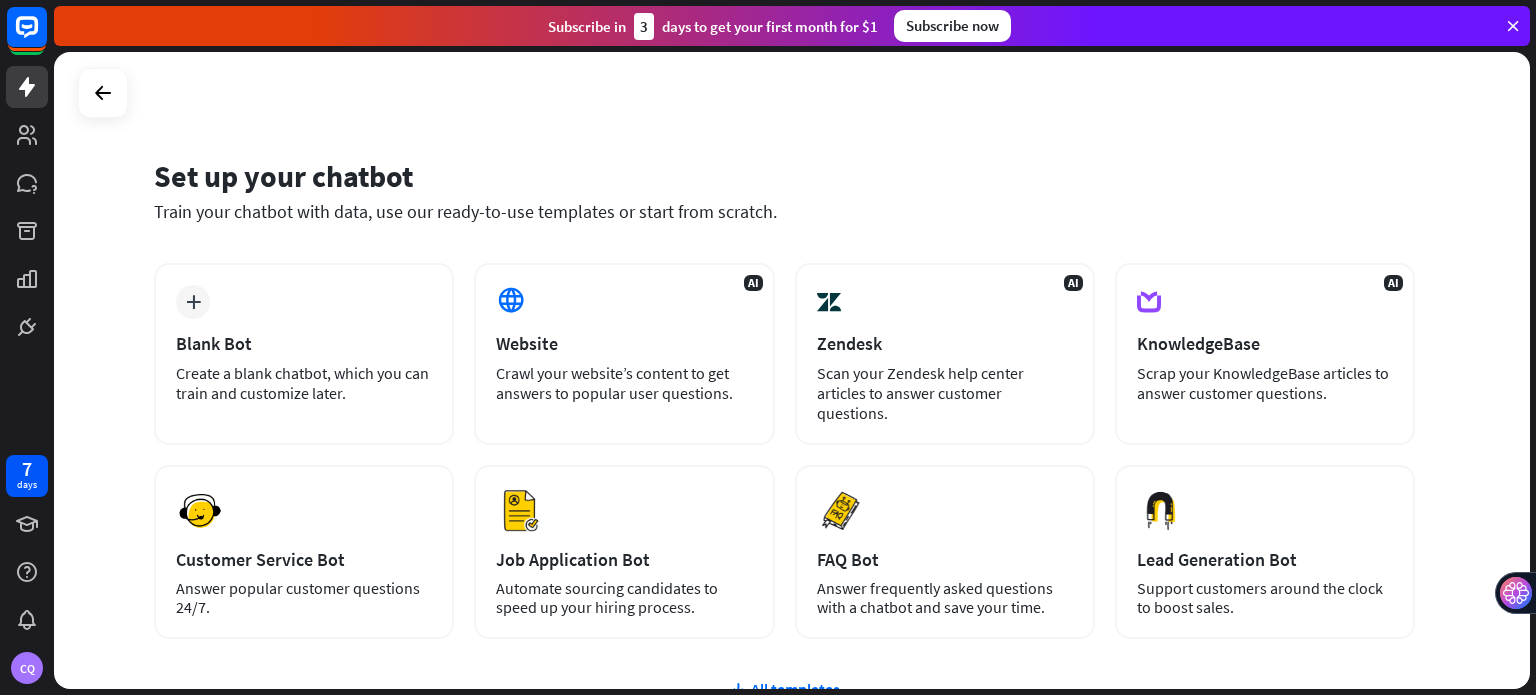 click on "Set up your chatbot
Train your chatbot with data, use our ready-to-use
templates or start from scratch.
plus   Blank Bot
Create a blank chatbot, which you can train and
customize later.
AI     Website
Crawl your website’s content to get answers to
popular user questions.
AI               Zendesk
Scan your Zendesk help center articles to answer
customer questions.
AI         KnowledgeBase
Scrap your KnowledgeBase articles to answer customer
questions.
Preview
Customer Service Bot" at bounding box center [792, 370] 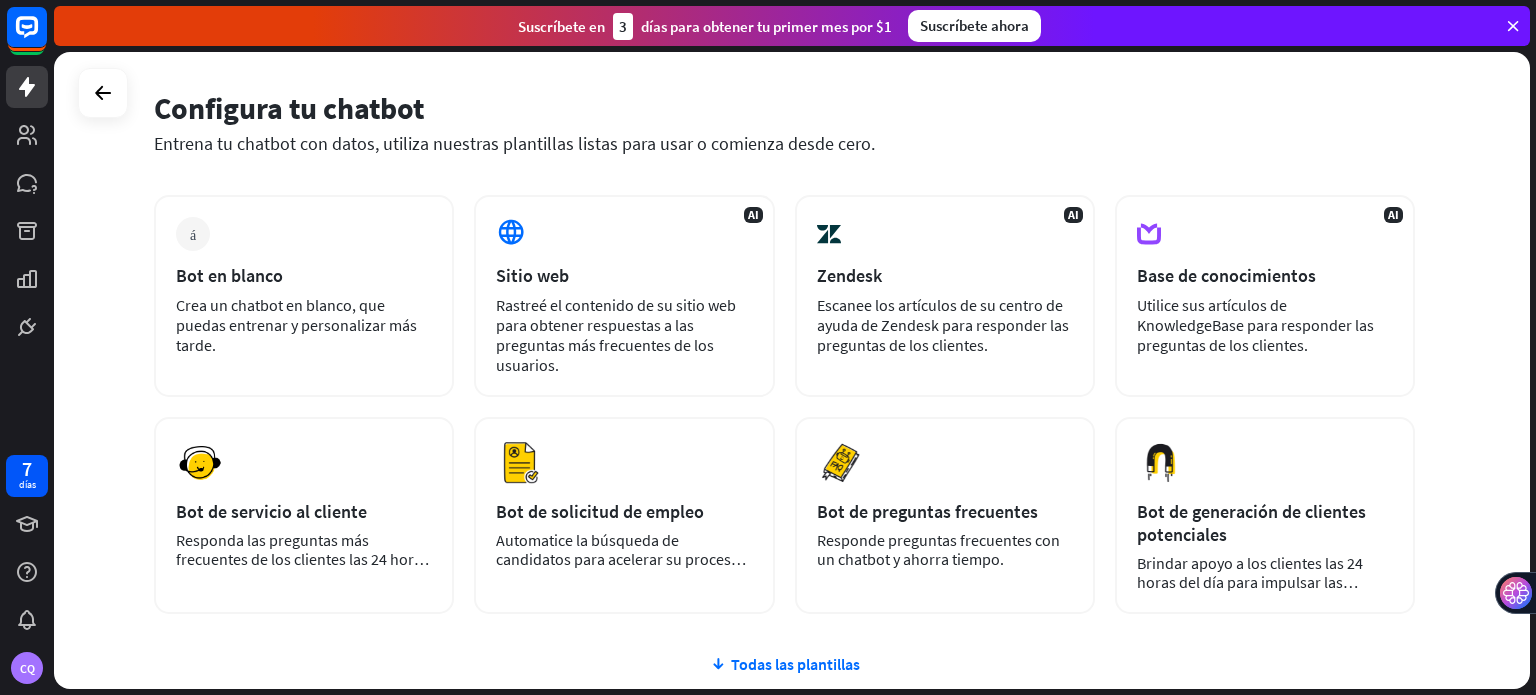 scroll, scrollTop: 80, scrollLeft: 0, axis: vertical 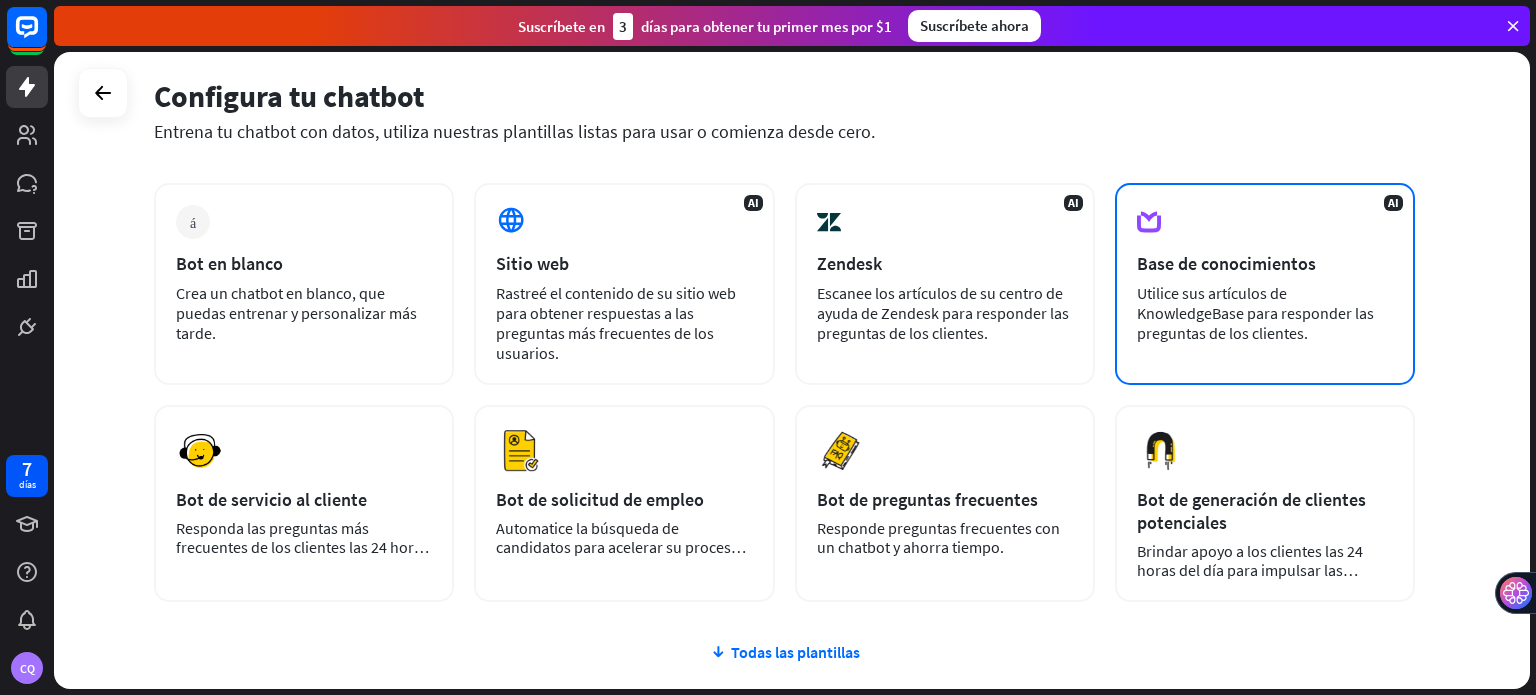 click on "Base de conocimientos" at bounding box center [1226, 263] 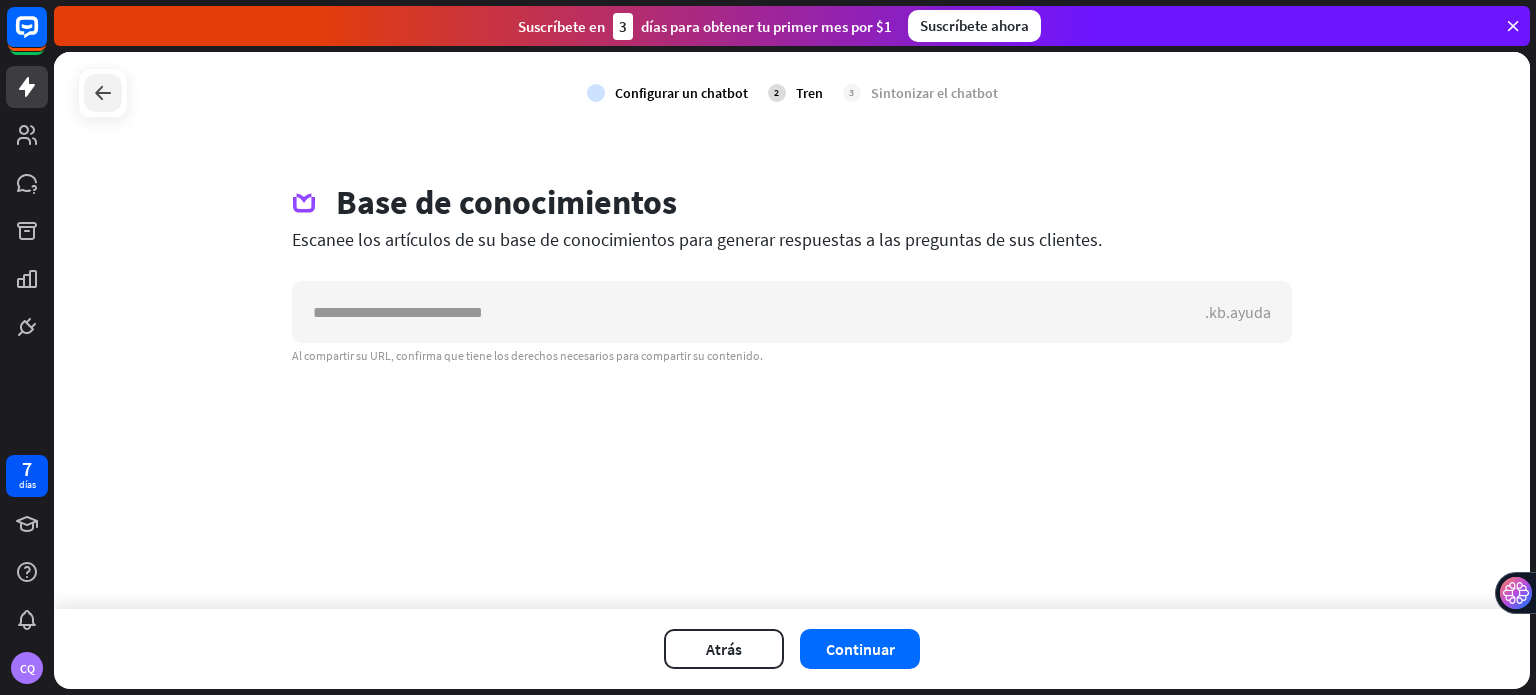 click at bounding box center [103, 93] 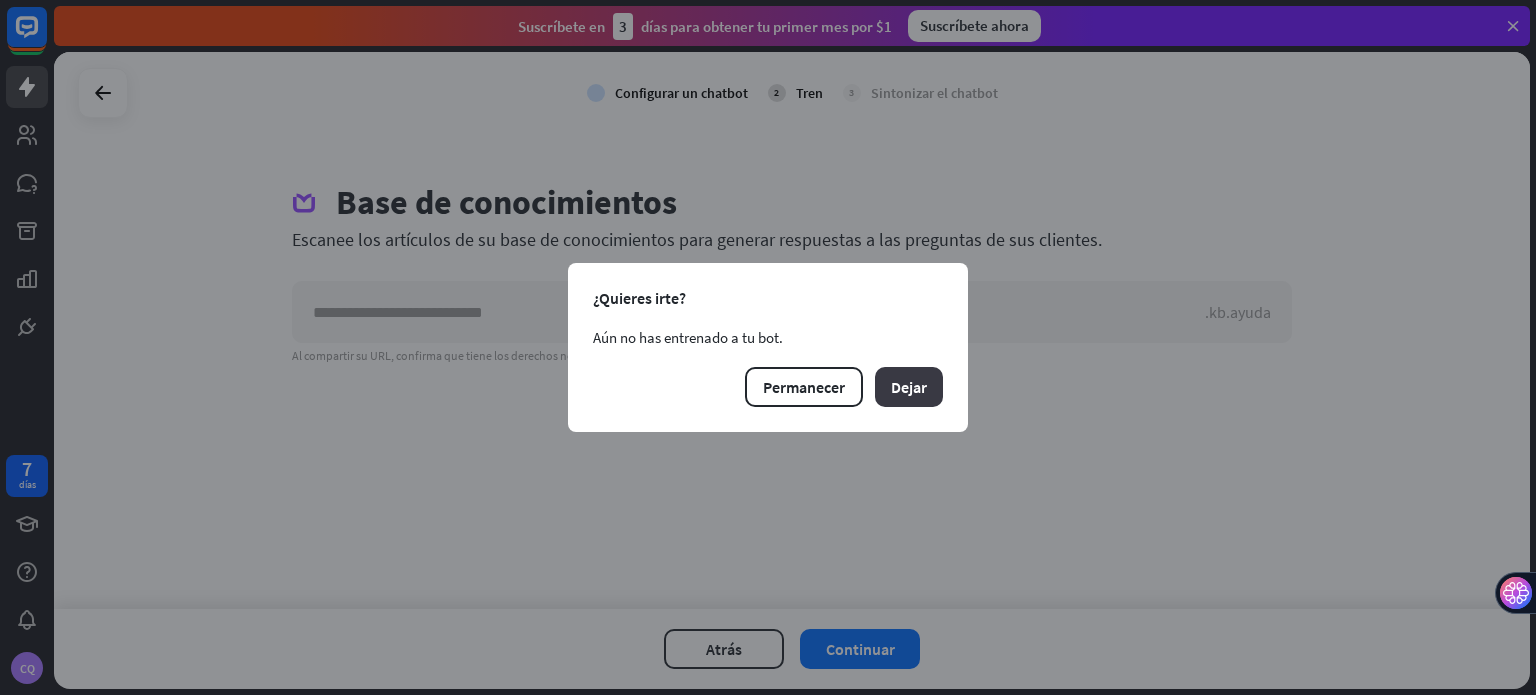click on "Dejar" at bounding box center (909, 387) 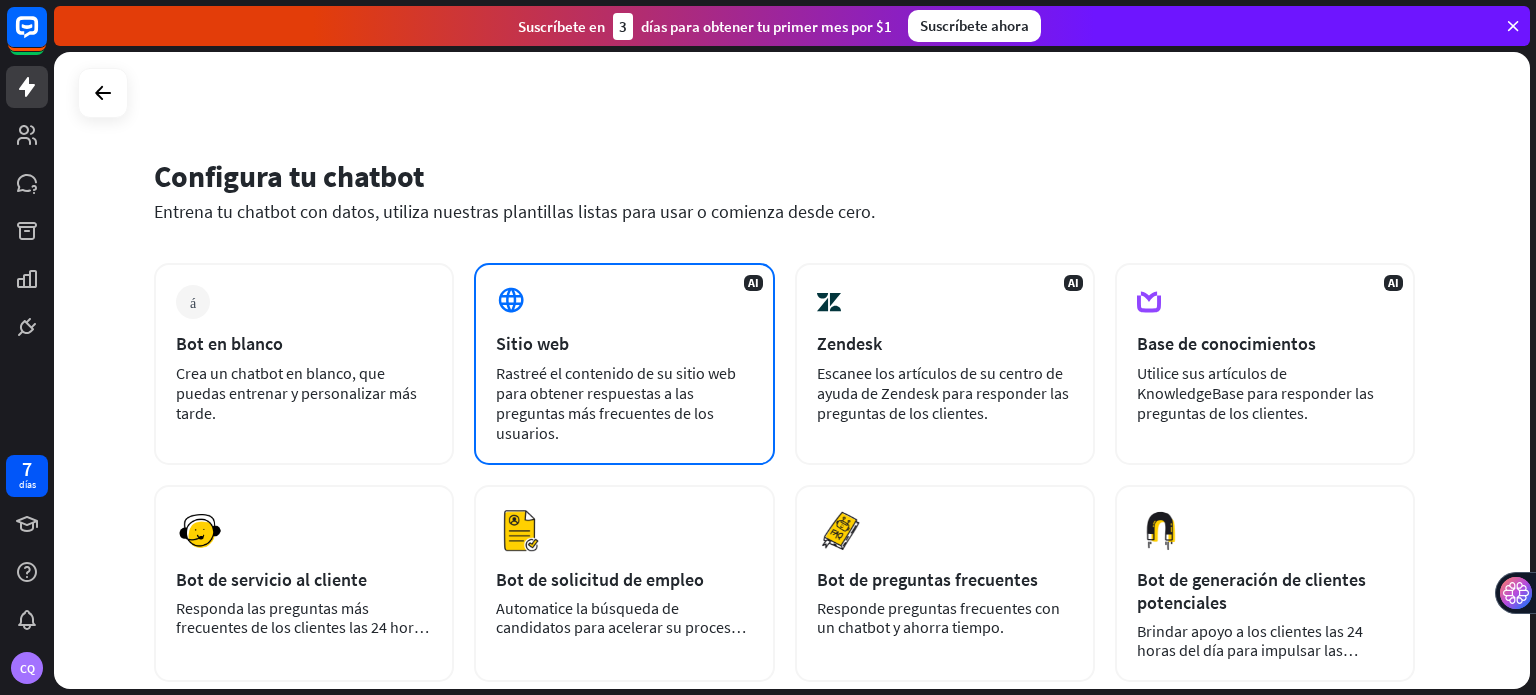 click on "Rastreé el contenido de su sitio web para obtener respuestas a las preguntas más frecuentes de los usuarios." at bounding box center [624, 403] 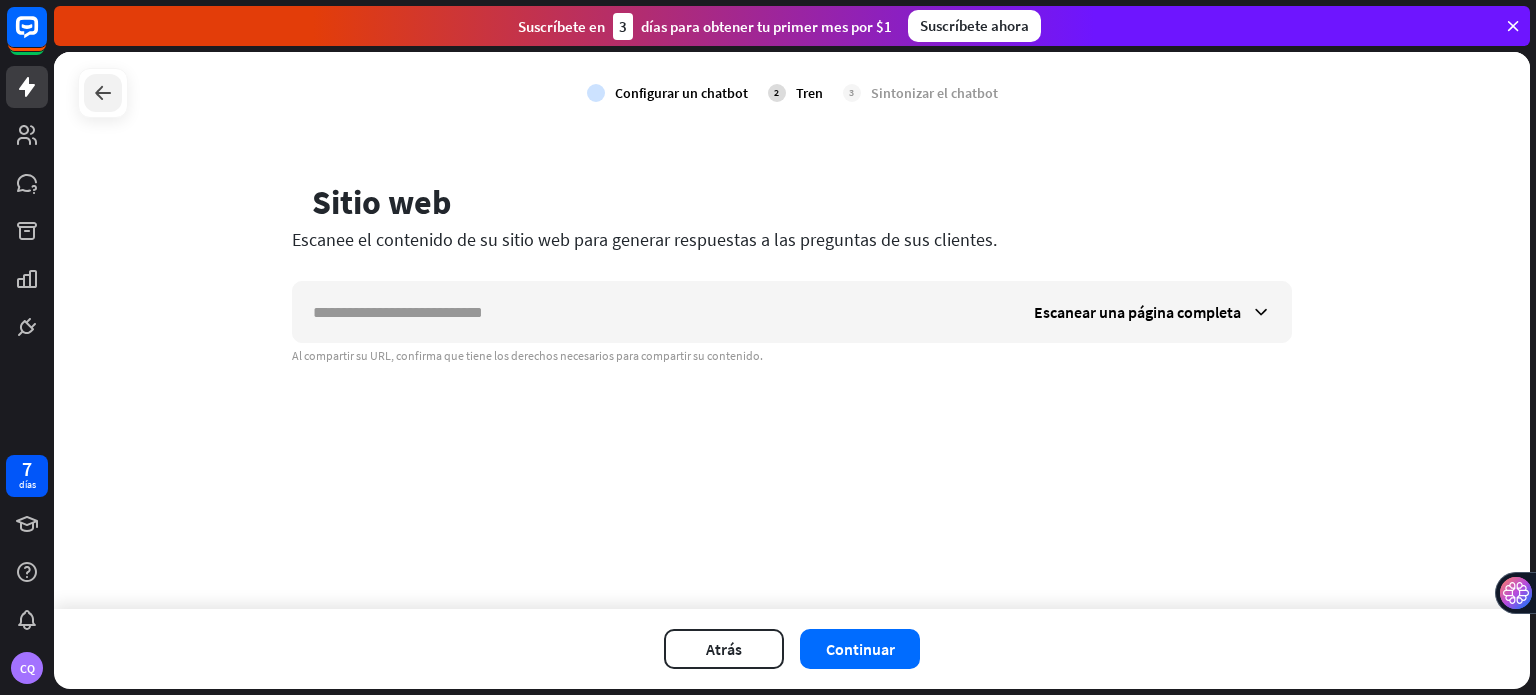 click at bounding box center [103, 93] 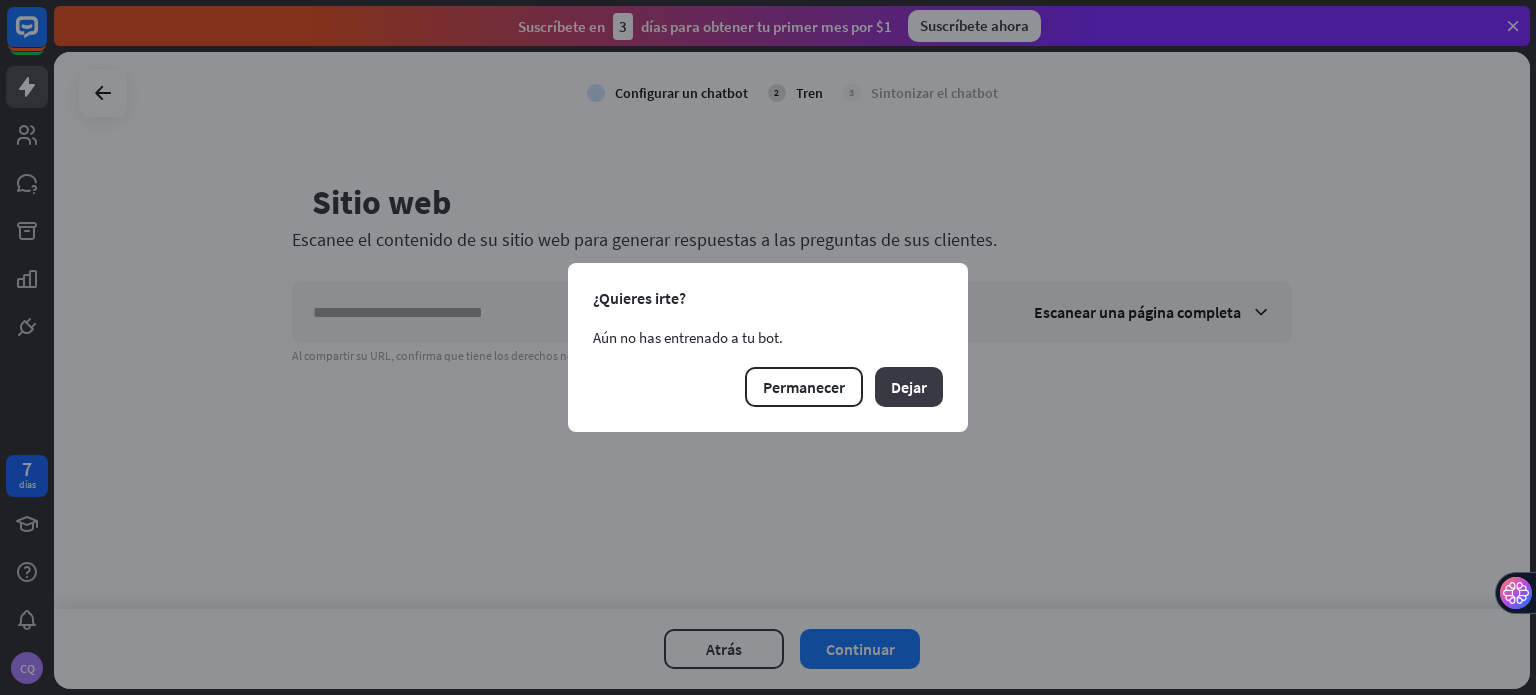 click on "Dejar" at bounding box center (909, 387) 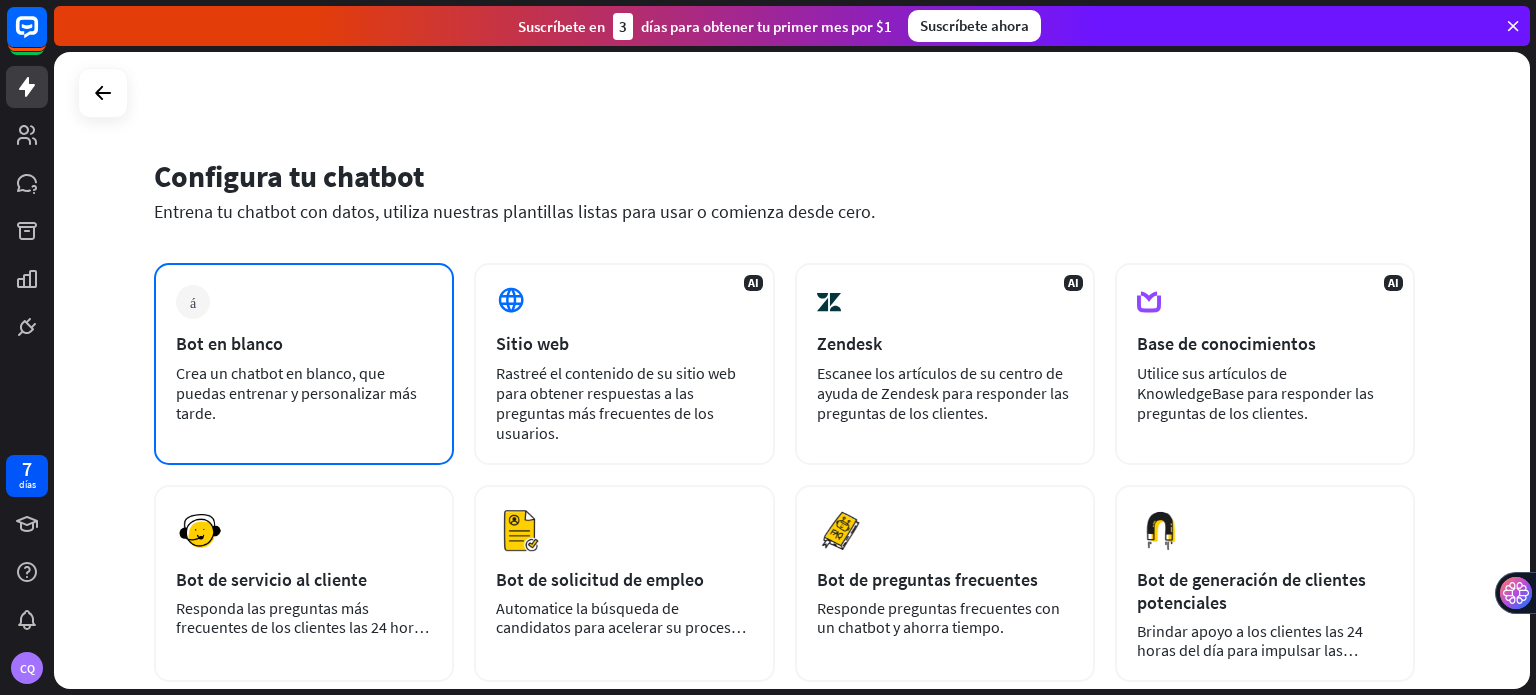 click on "Bot en blanco" at bounding box center [304, 343] 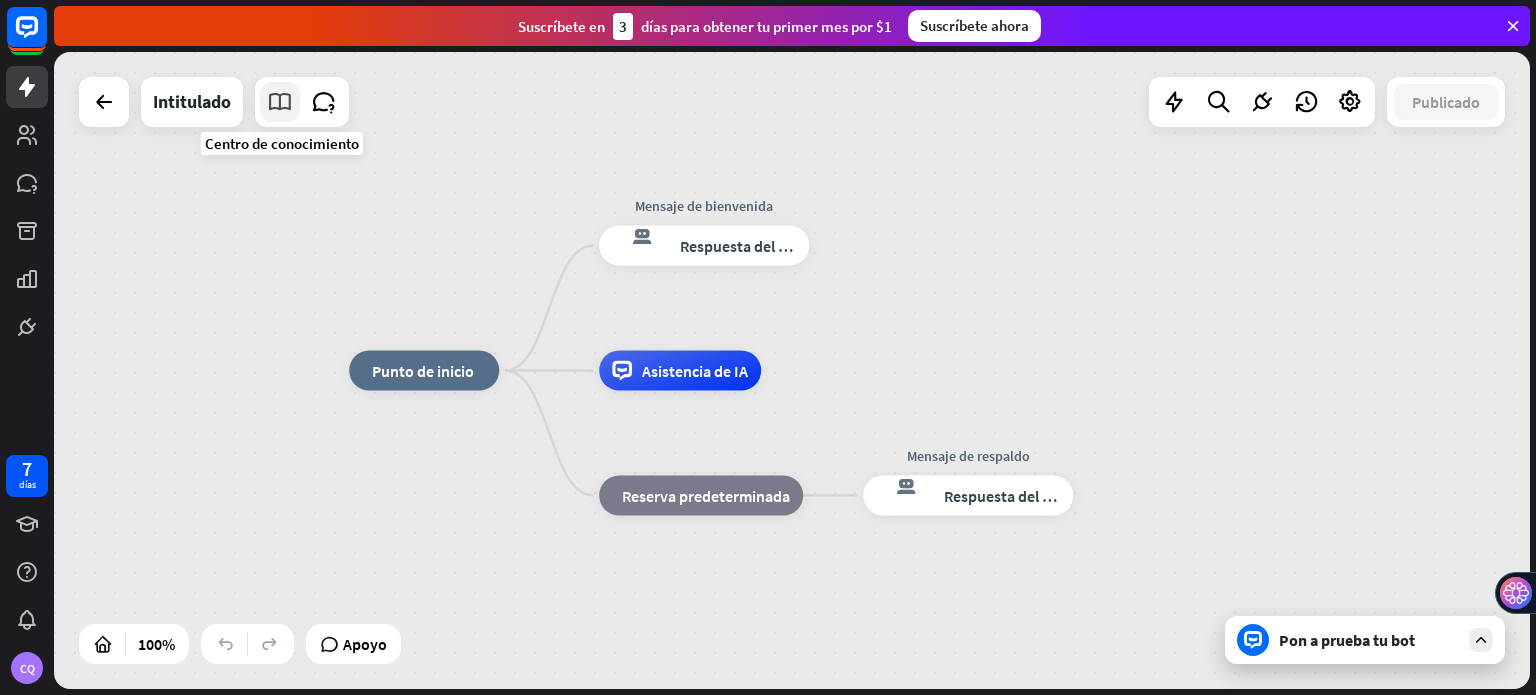 click at bounding box center (280, 102) 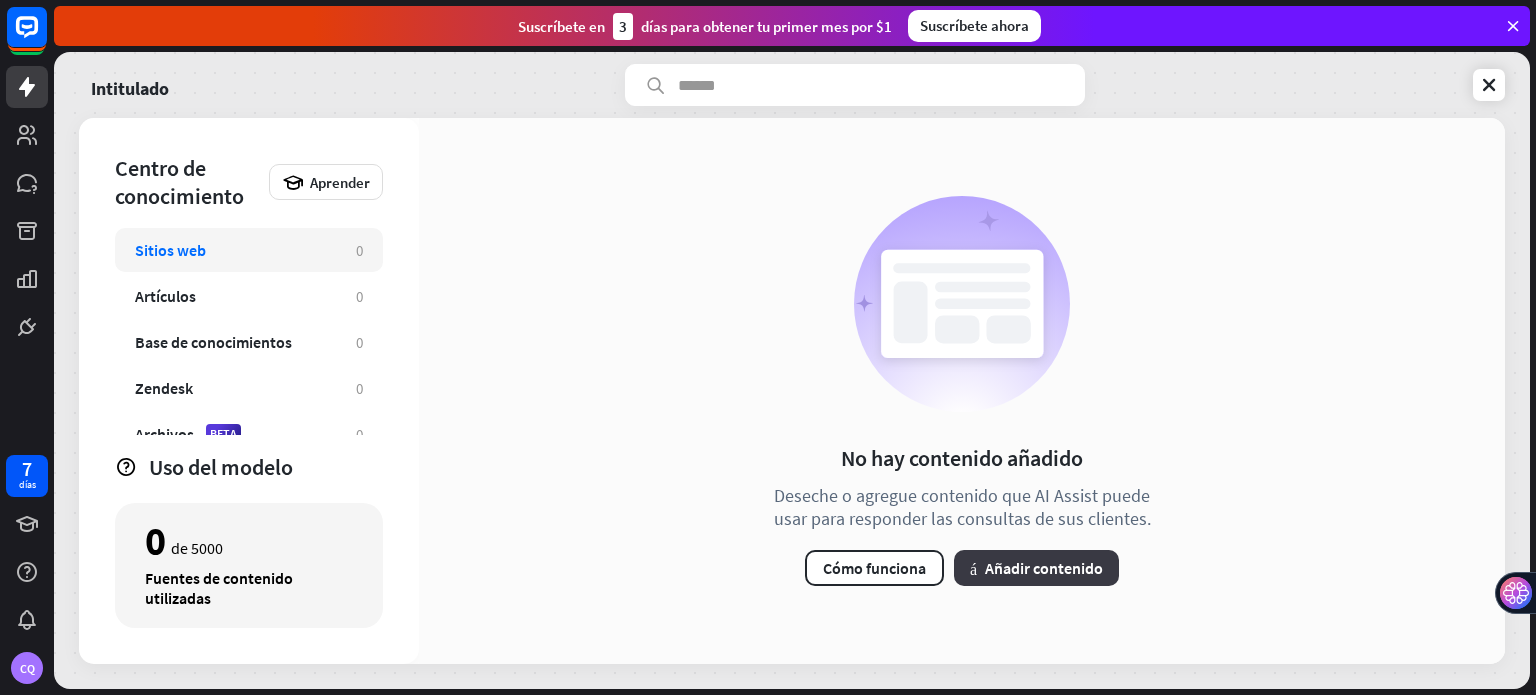 click on "Añadir contenido" at bounding box center [1044, 568] 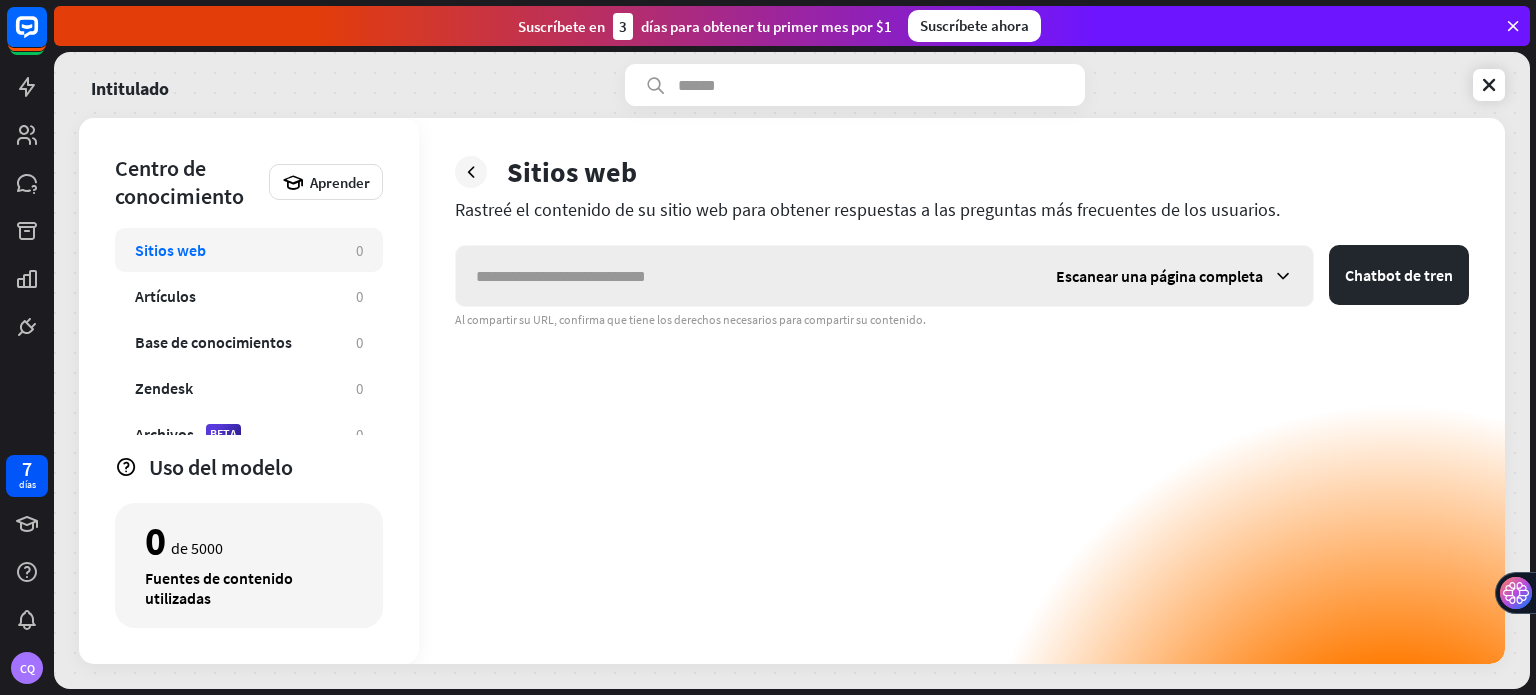 click at bounding box center (1283, 276) 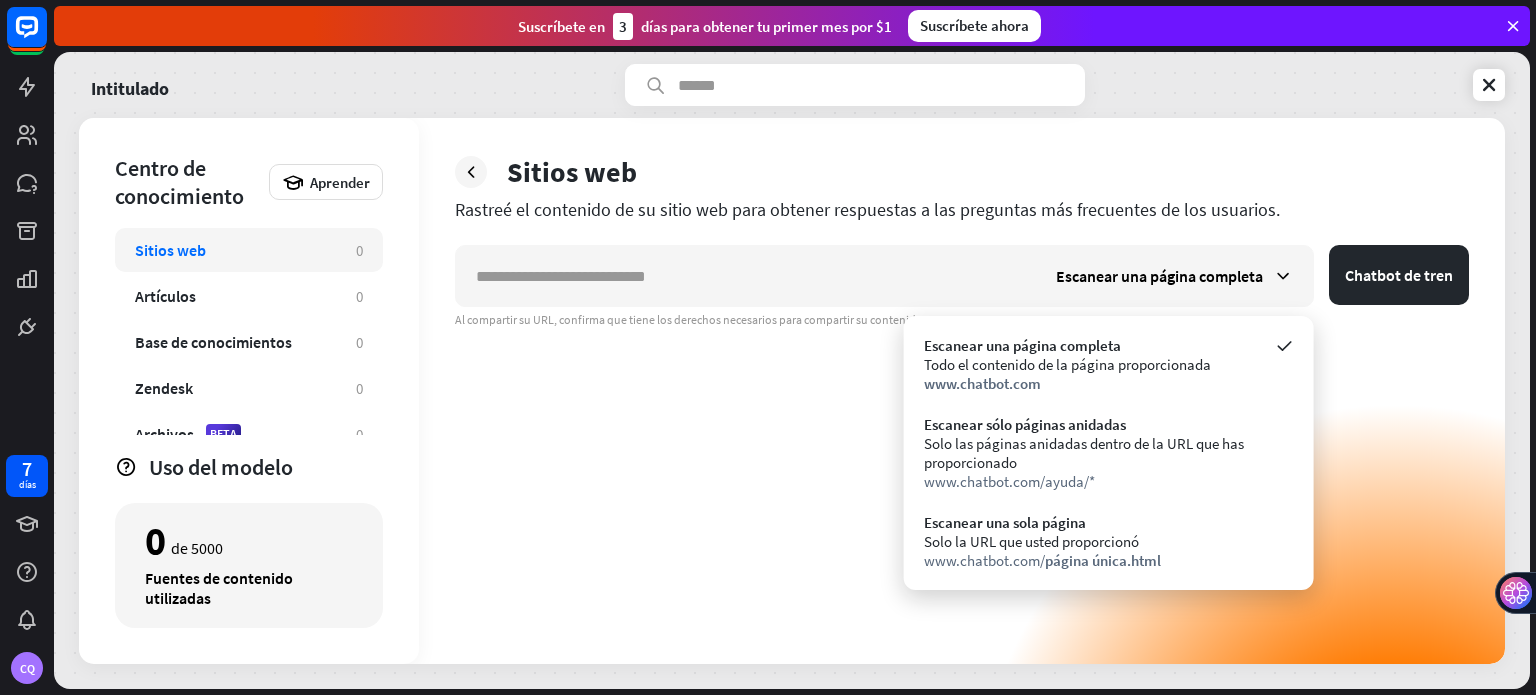 click on "Escanear una página completa
Chatbot de tren
Al compartir su URL, confirma que tiene los derechos necesarios para compartir su contenido." at bounding box center [962, 454] 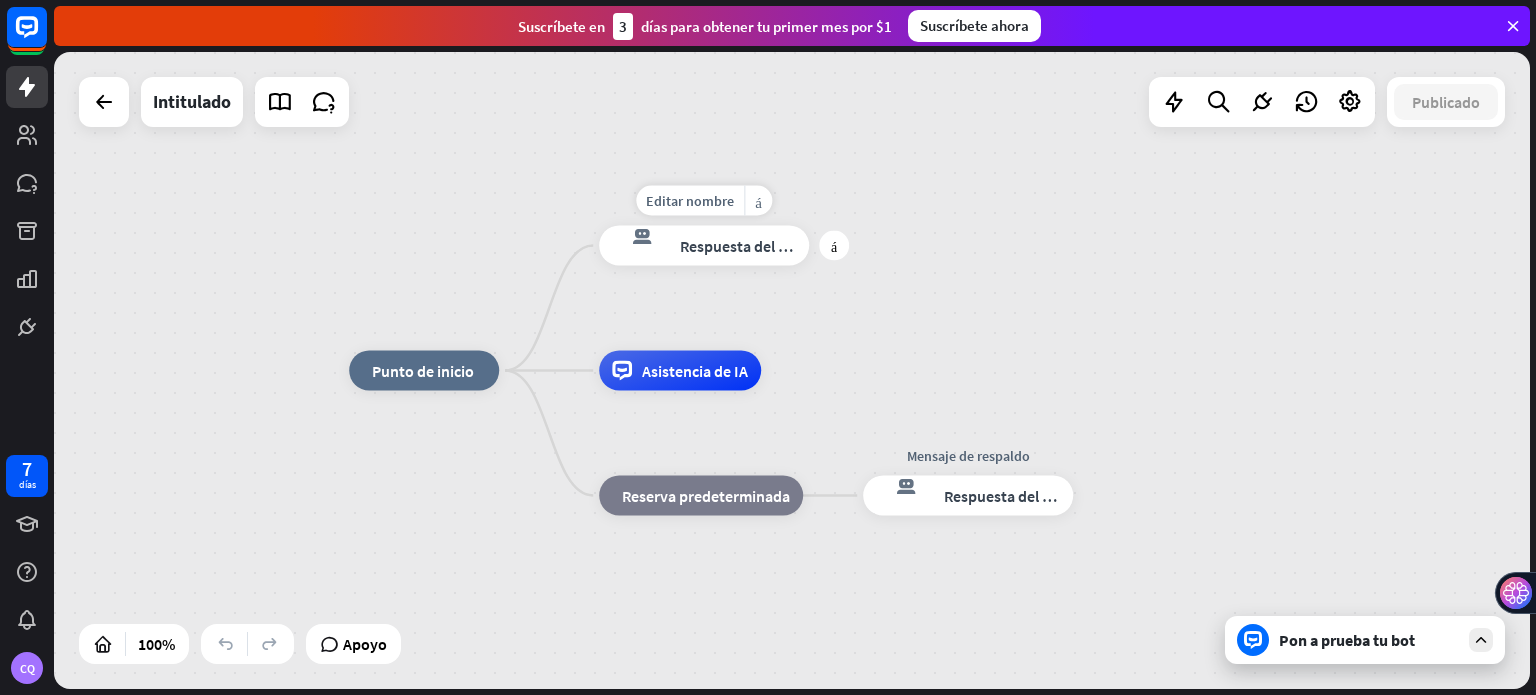 click on "Respuesta del bot" at bounding box center (741, 246) 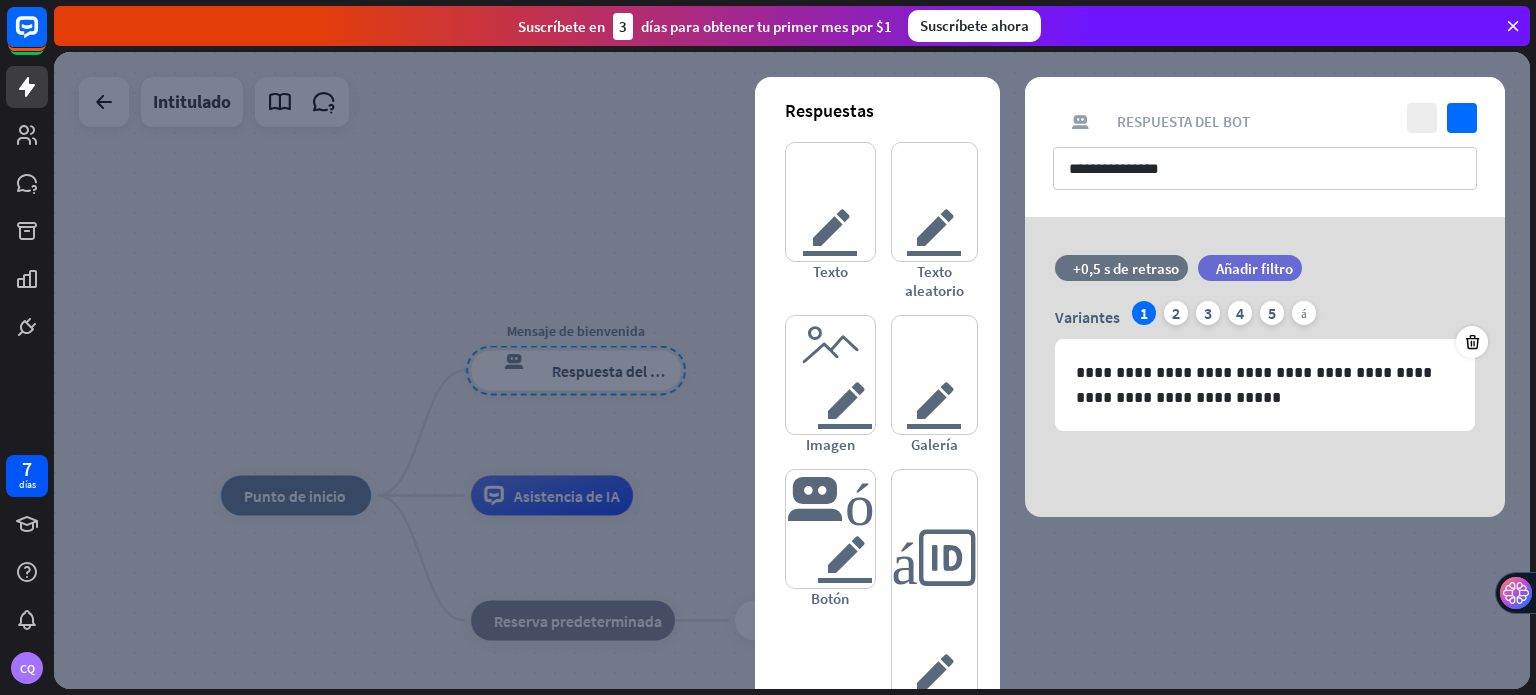 click at bounding box center [792, 370] 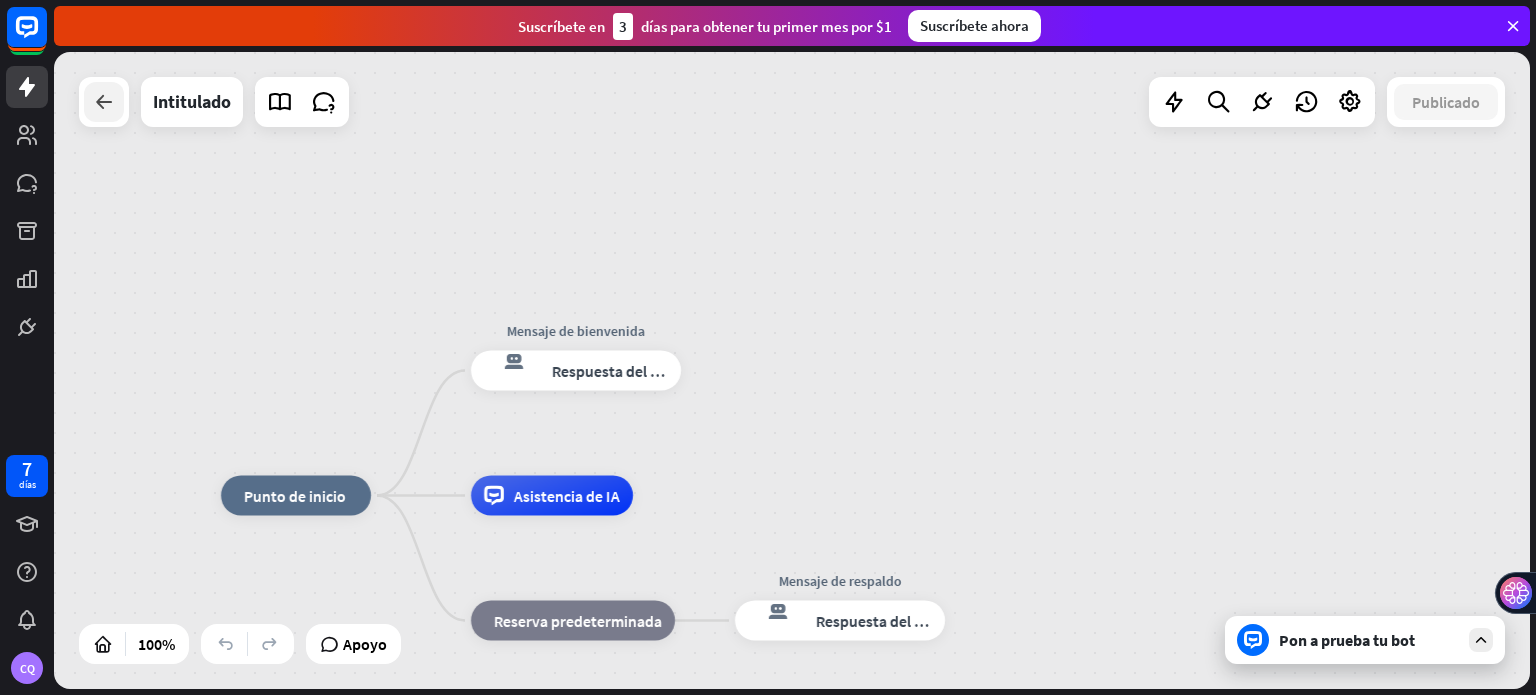 click at bounding box center [104, 102] 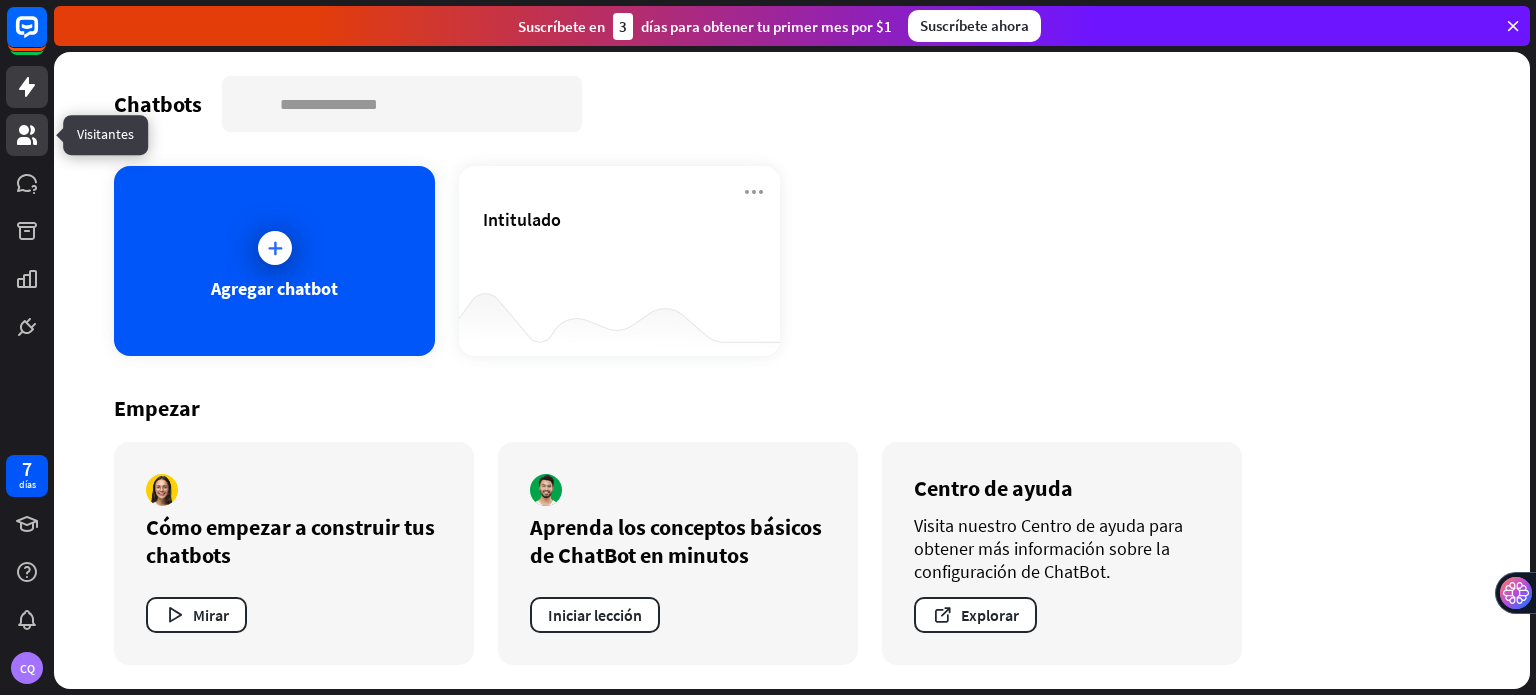 click 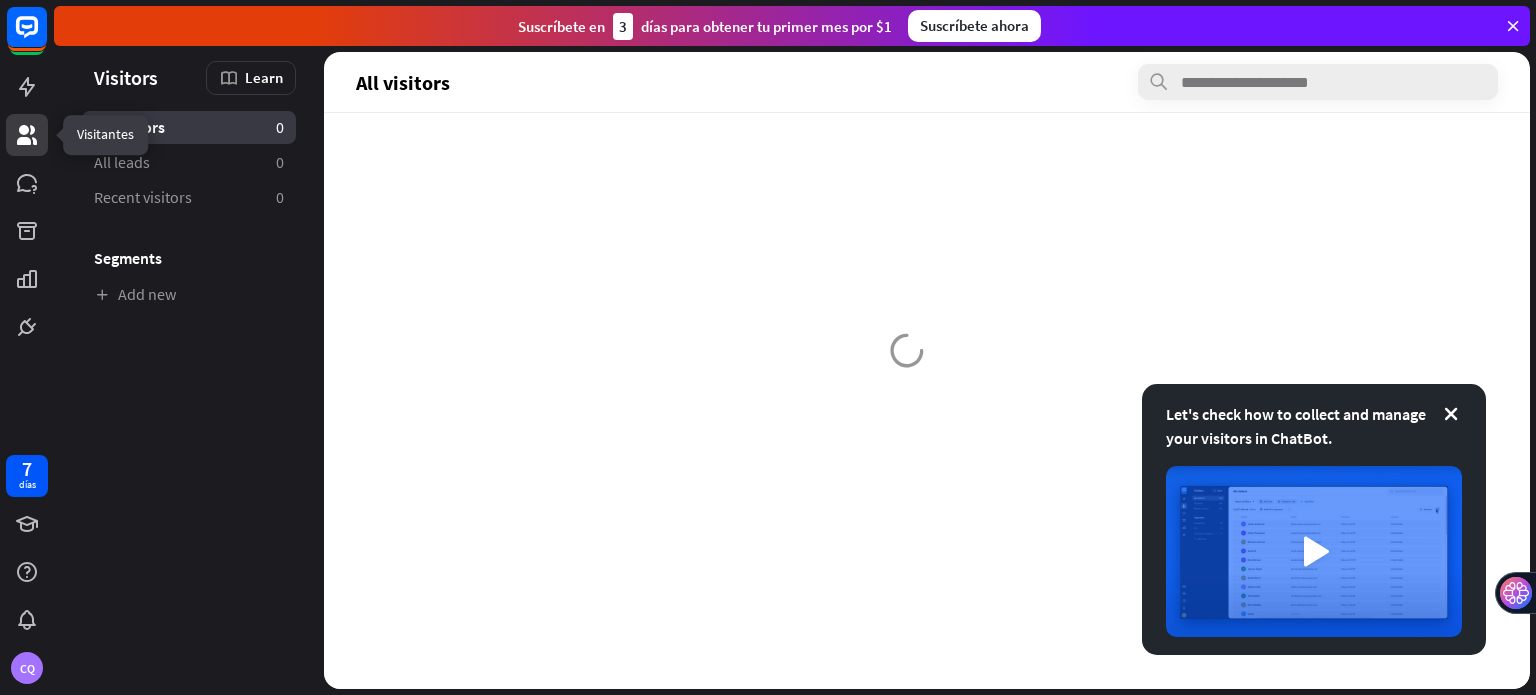 click 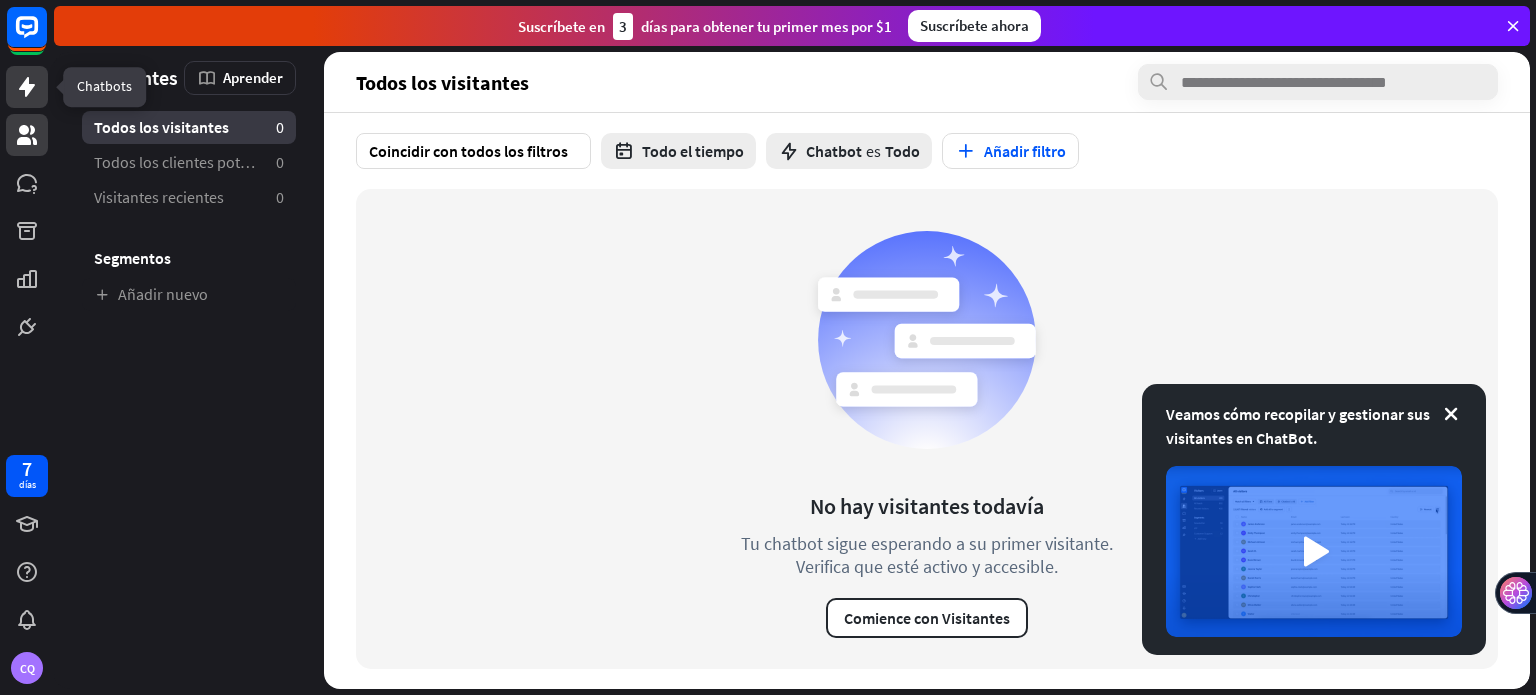 click 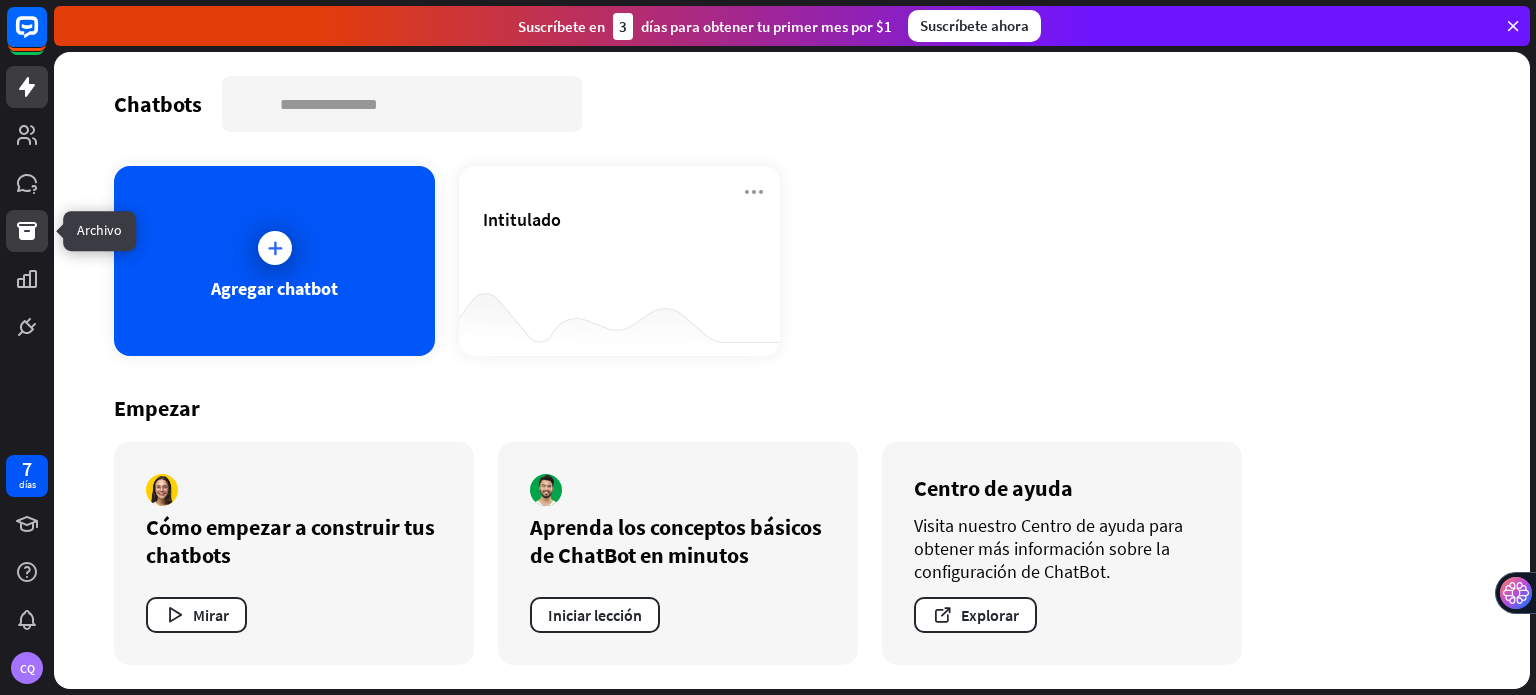 click 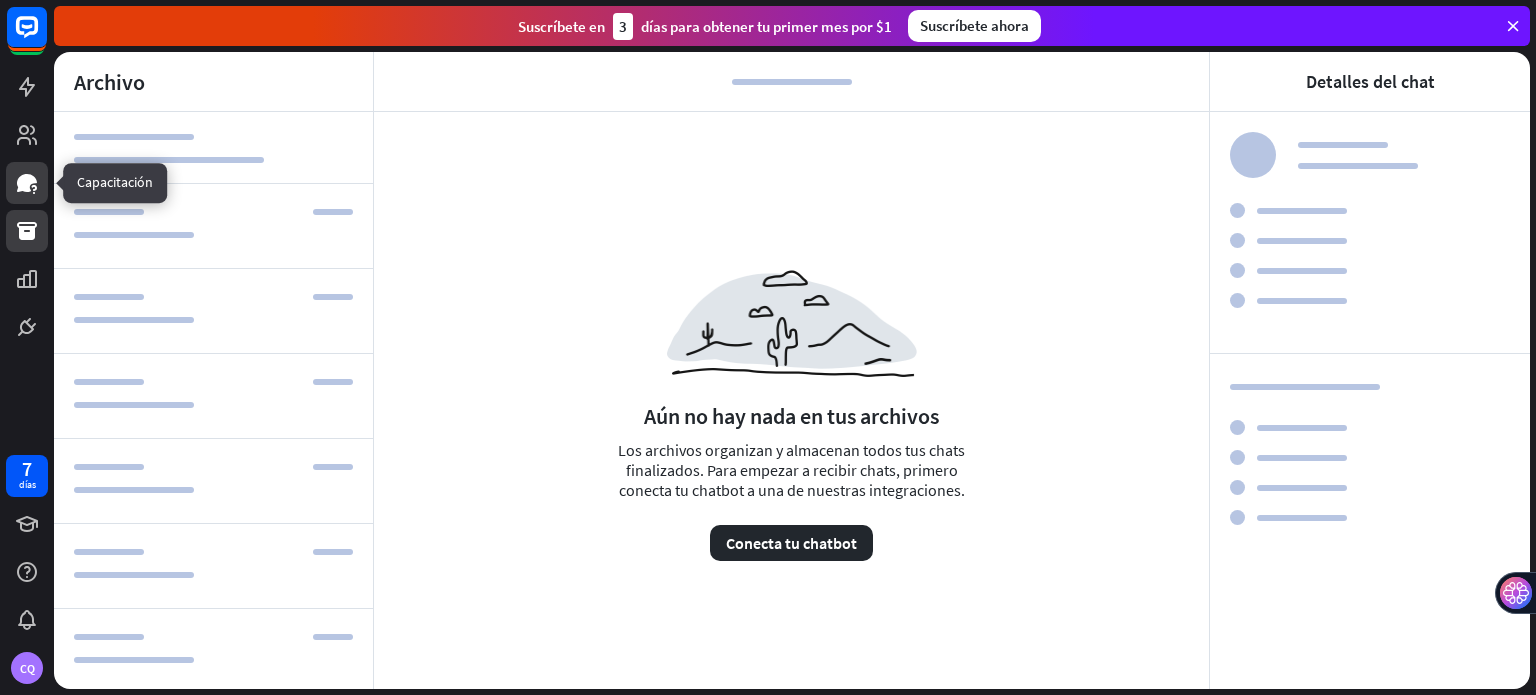 click 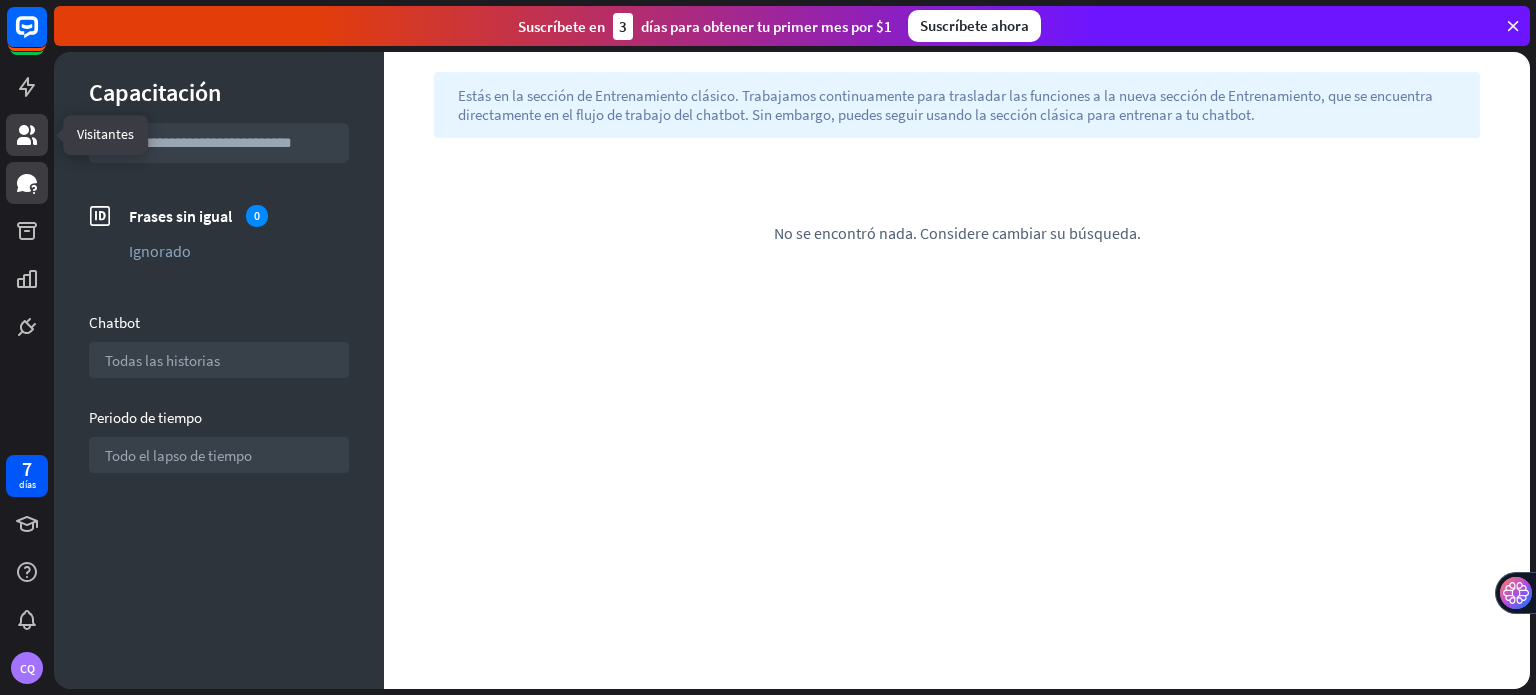 click 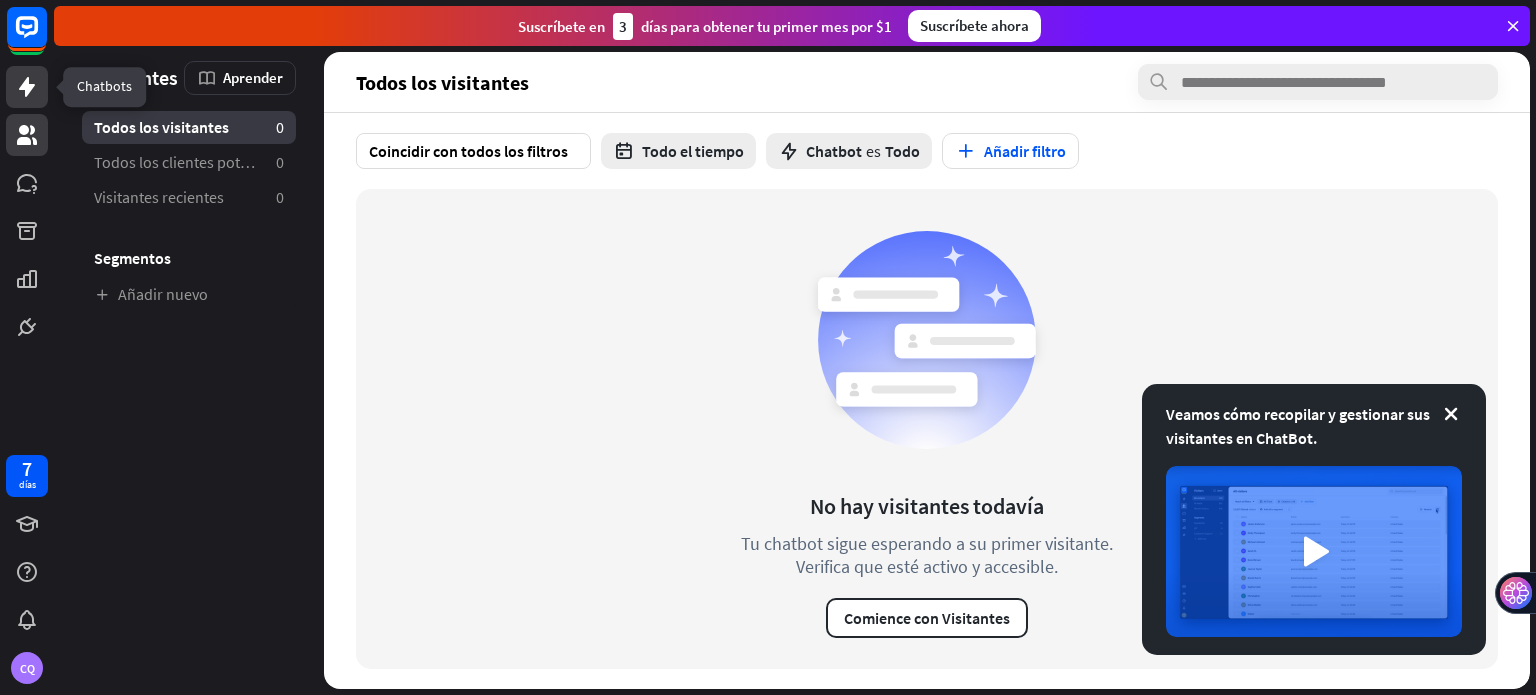 click 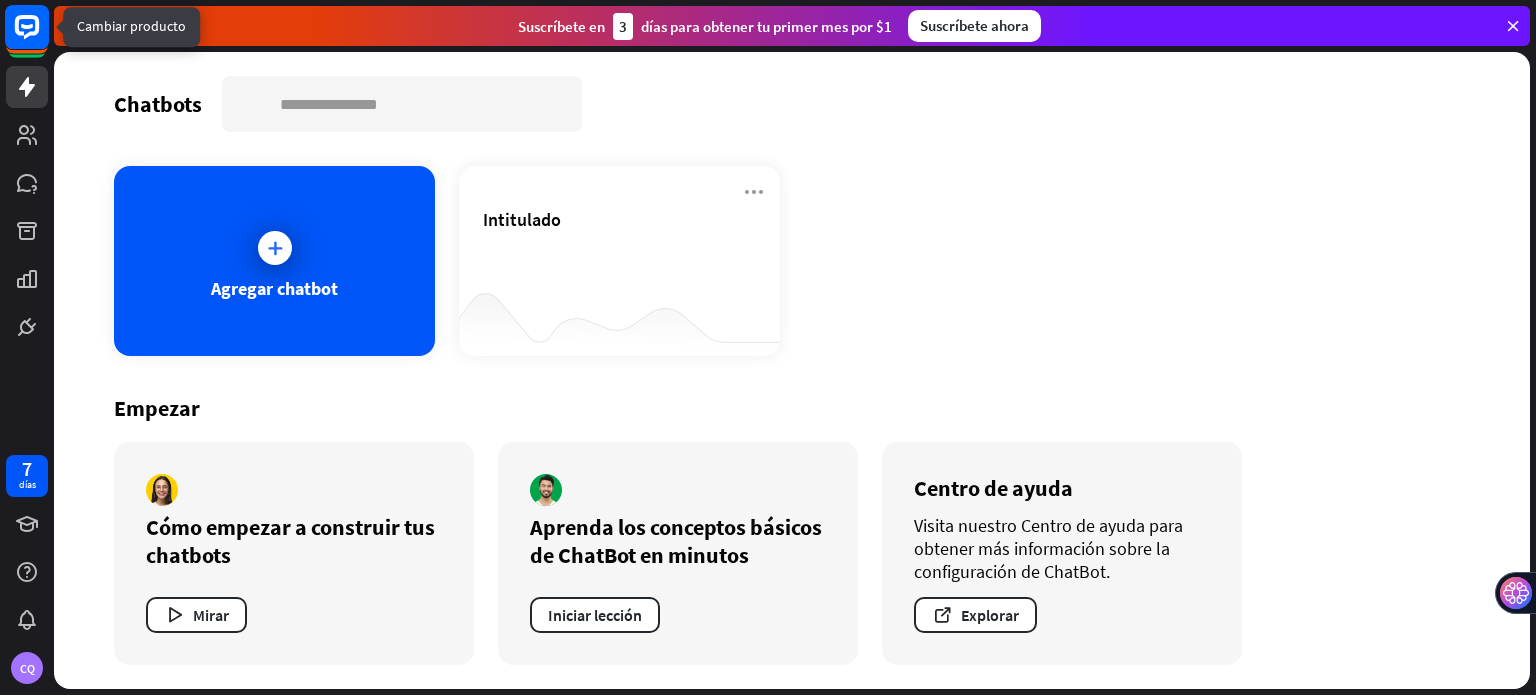 click 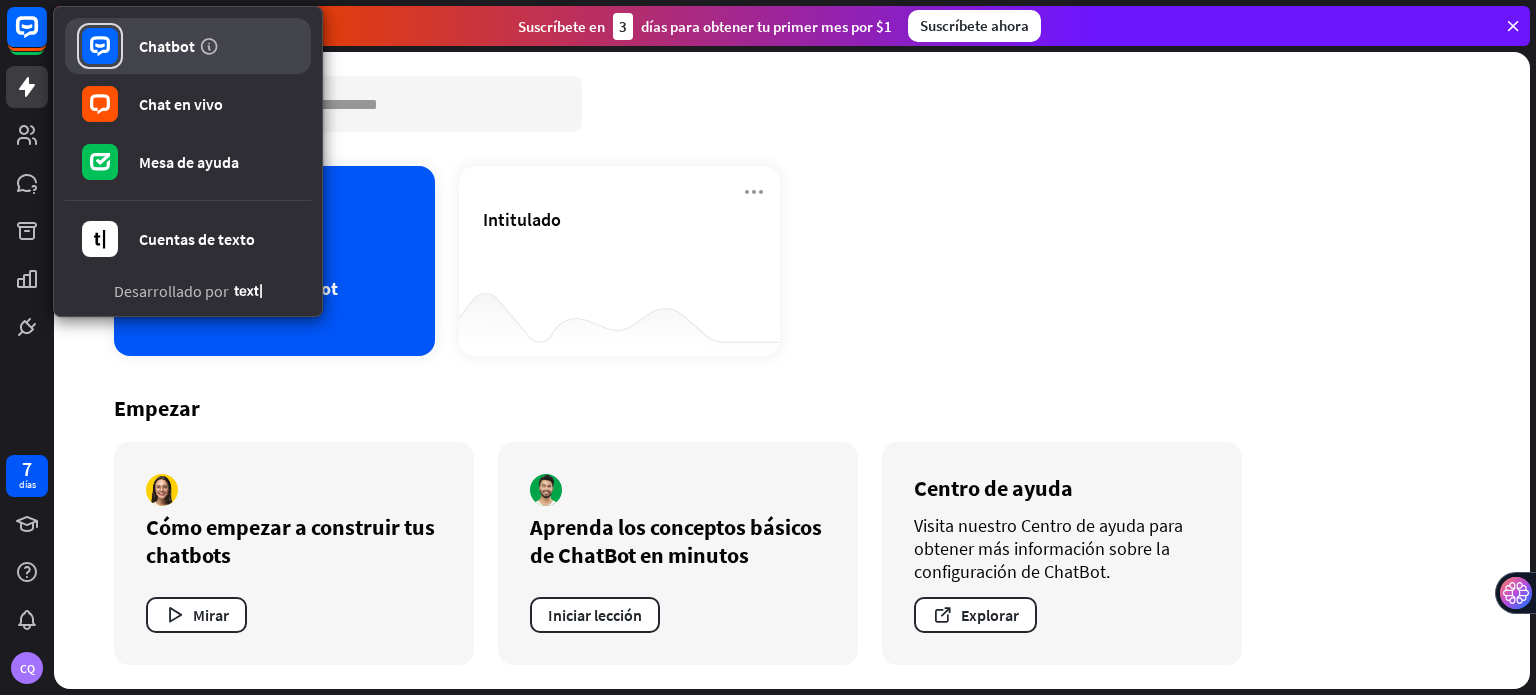 click on "Chatbot" at bounding box center (167, 46) 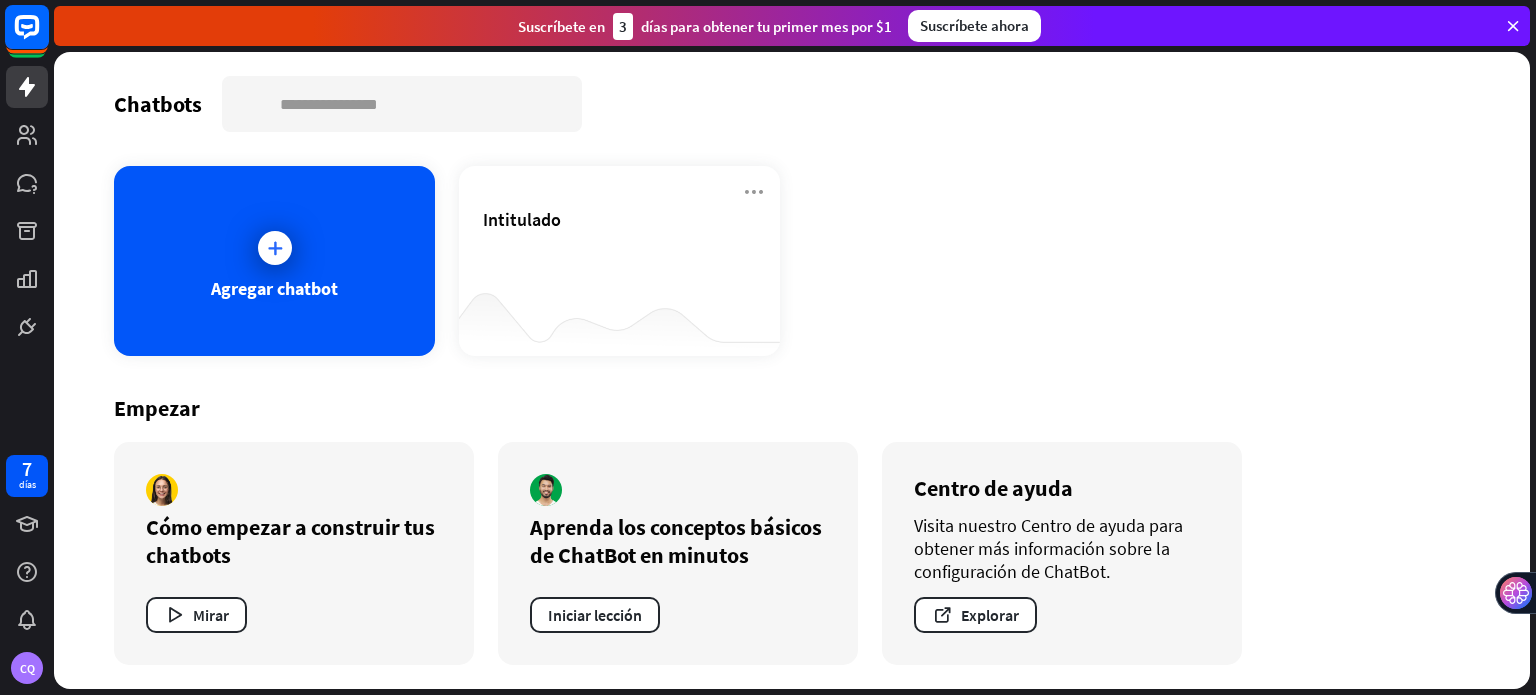 click 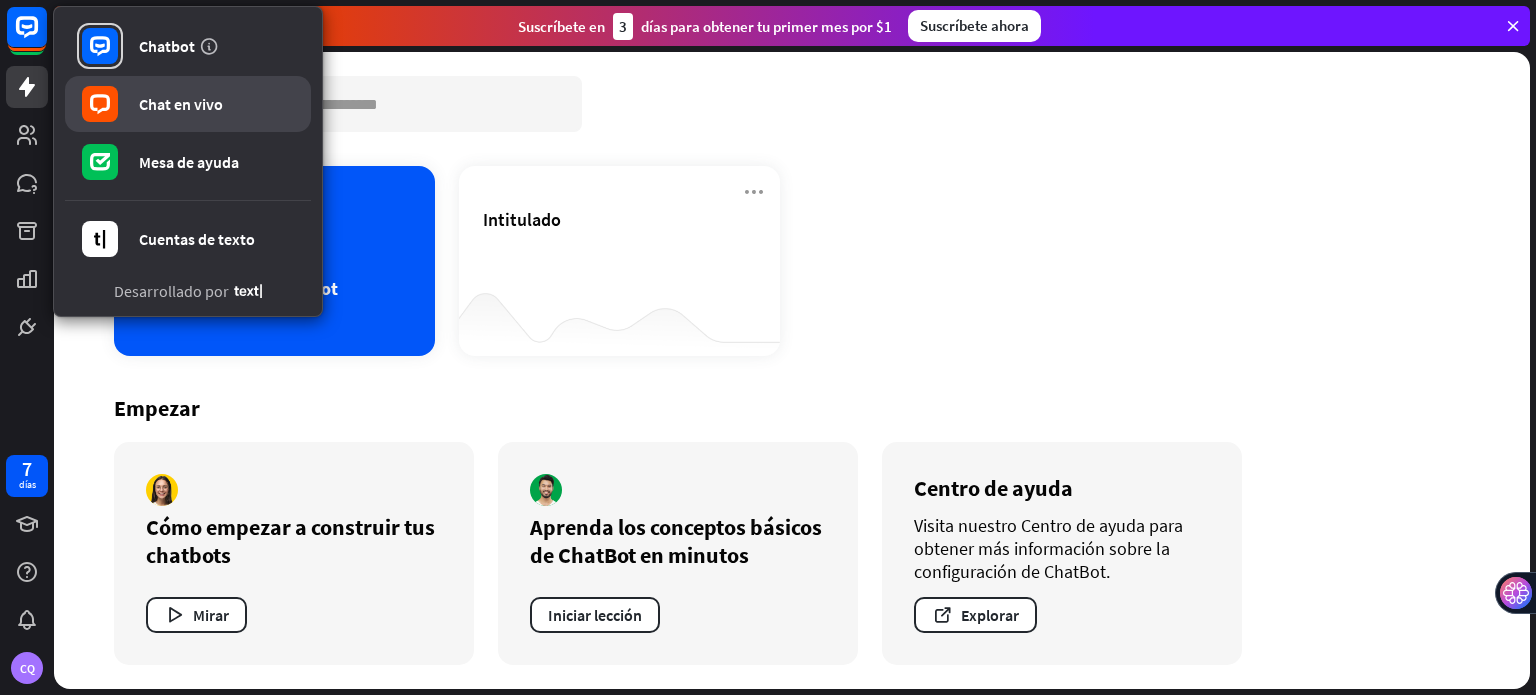click 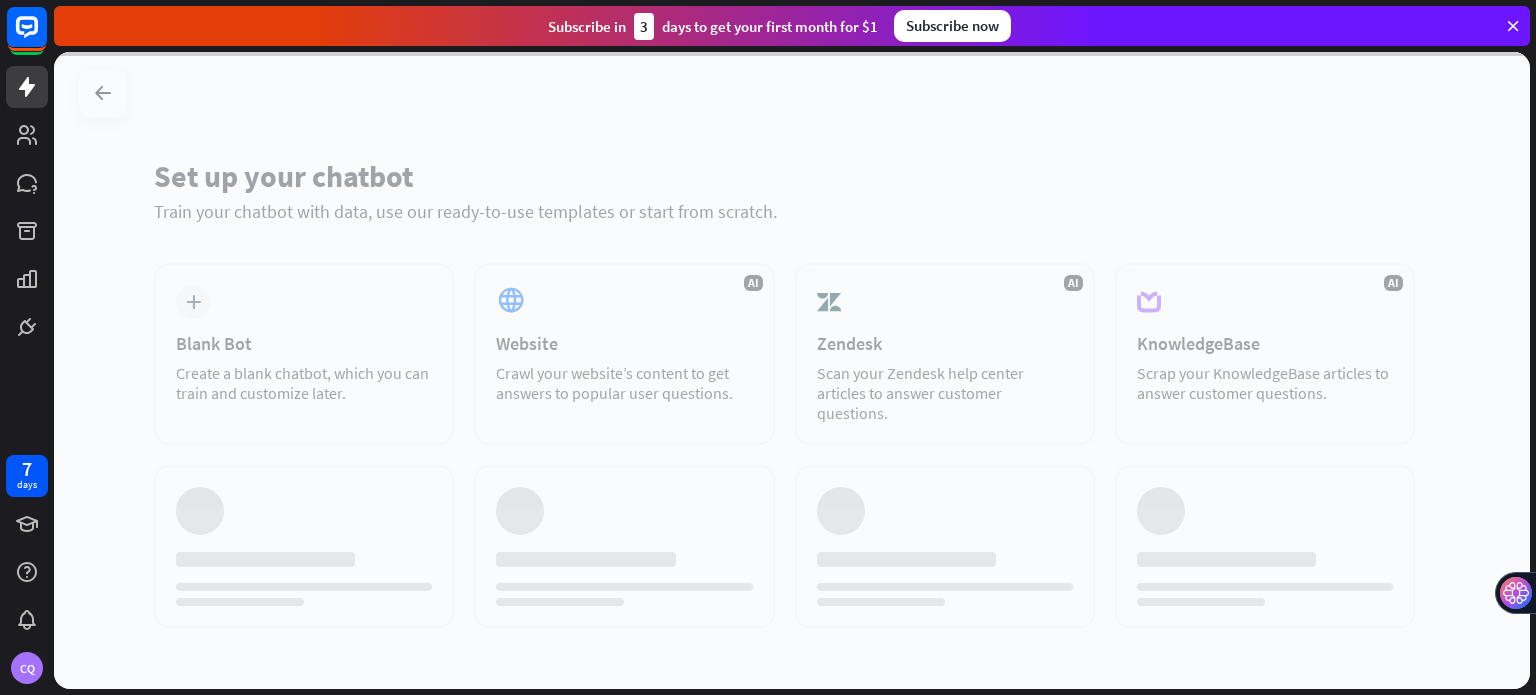 scroll, scrollTop: 0, scrollLeft: 0, axis: both 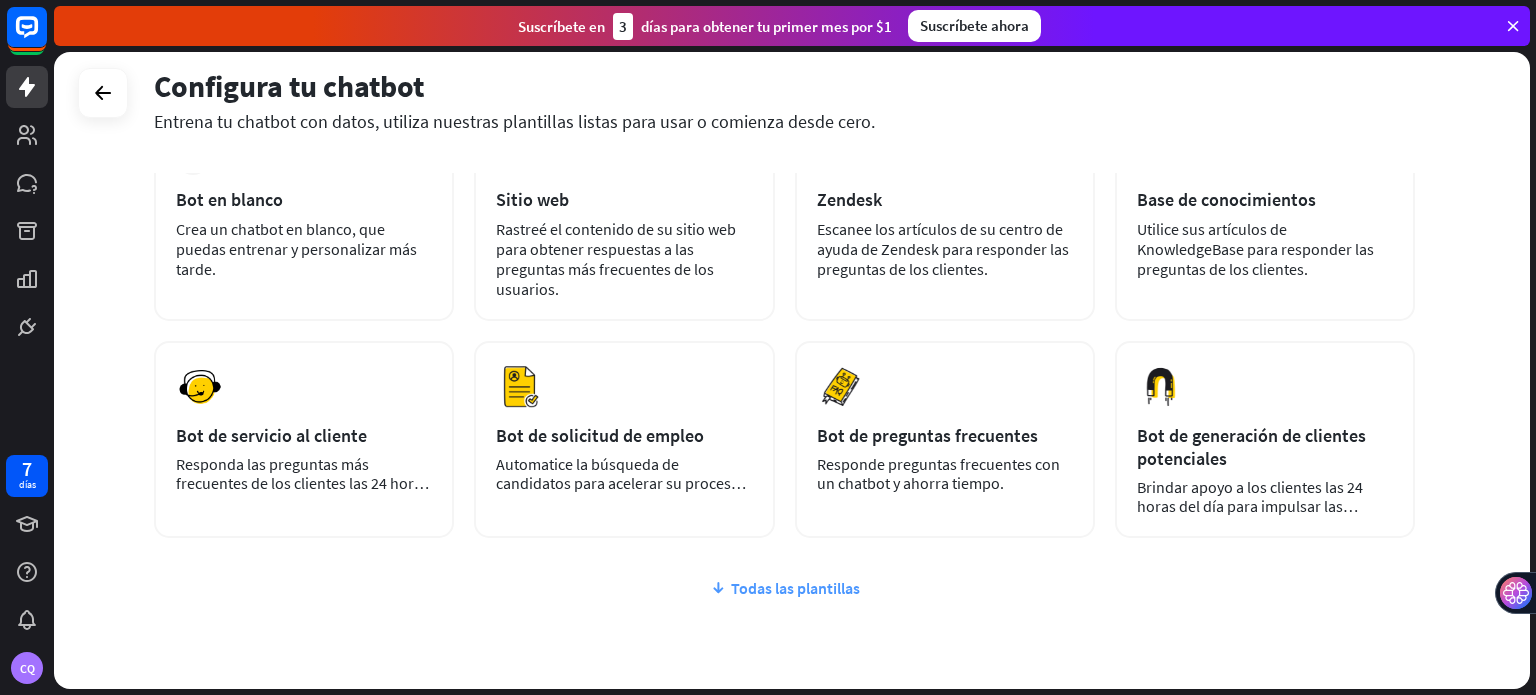 click on "Todas las plantillas" at bounding box center [795, 588] 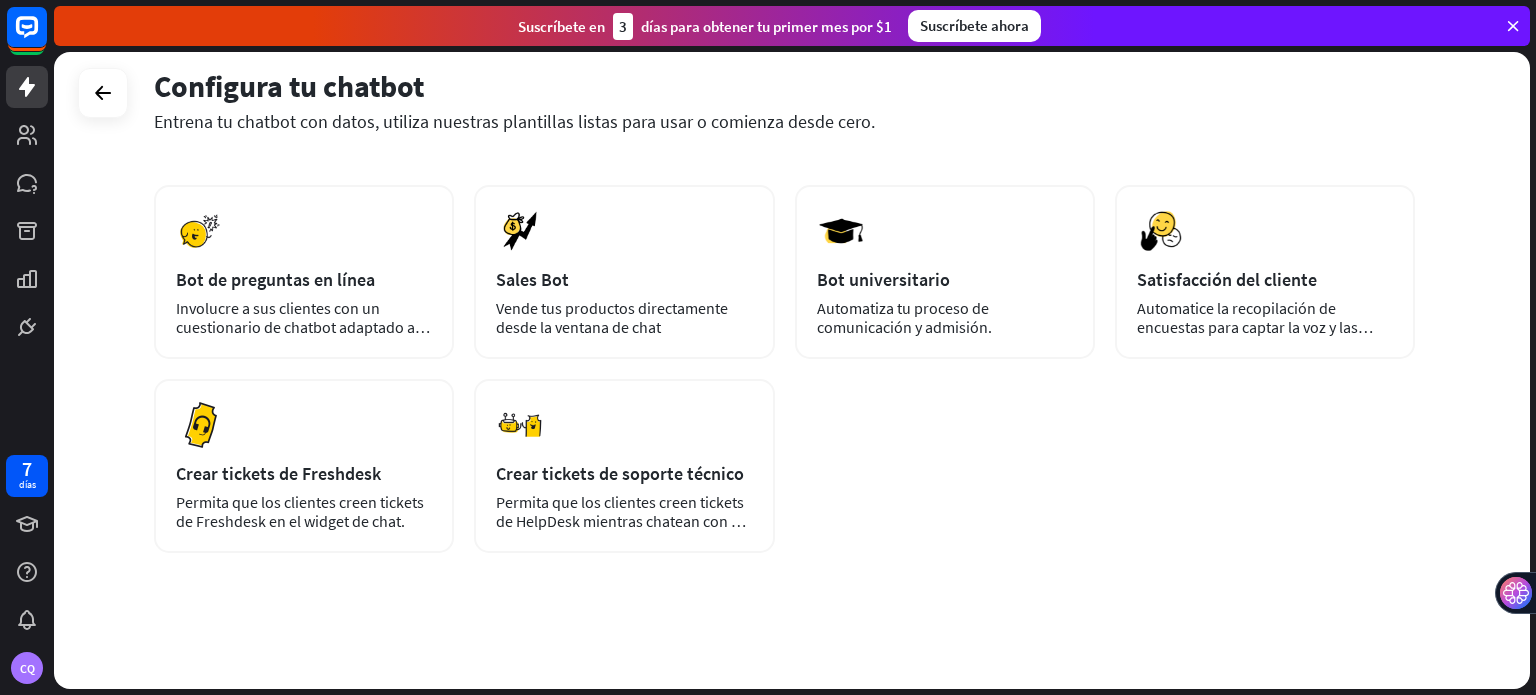 scroll, scrollTop: 0, scrollLeft: 0, axis: both 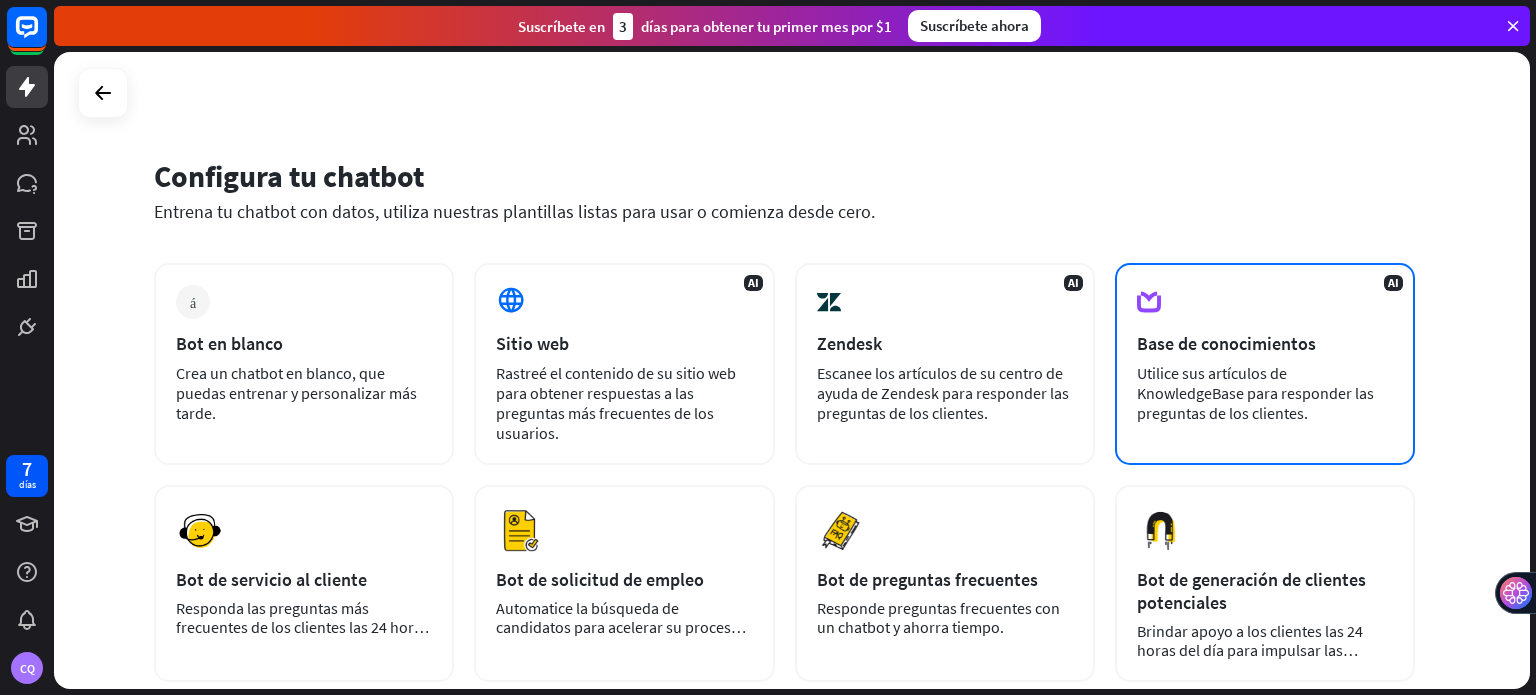 click on "AI         Base de conocimientos
Utilice sus artículos de KnowledgeBase para responder las preguntas de los clientes." at bounding box center [1265, 364] 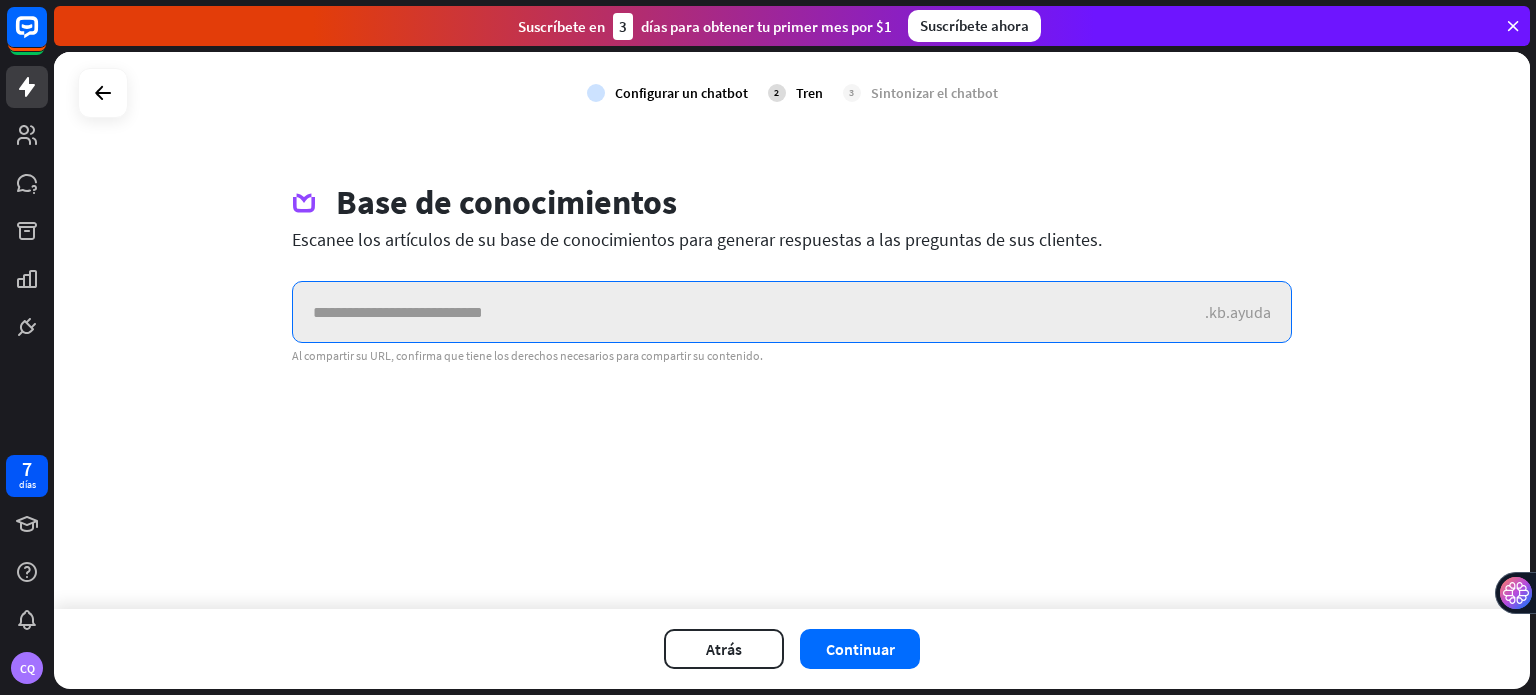 click at bounding box center (749, 312) 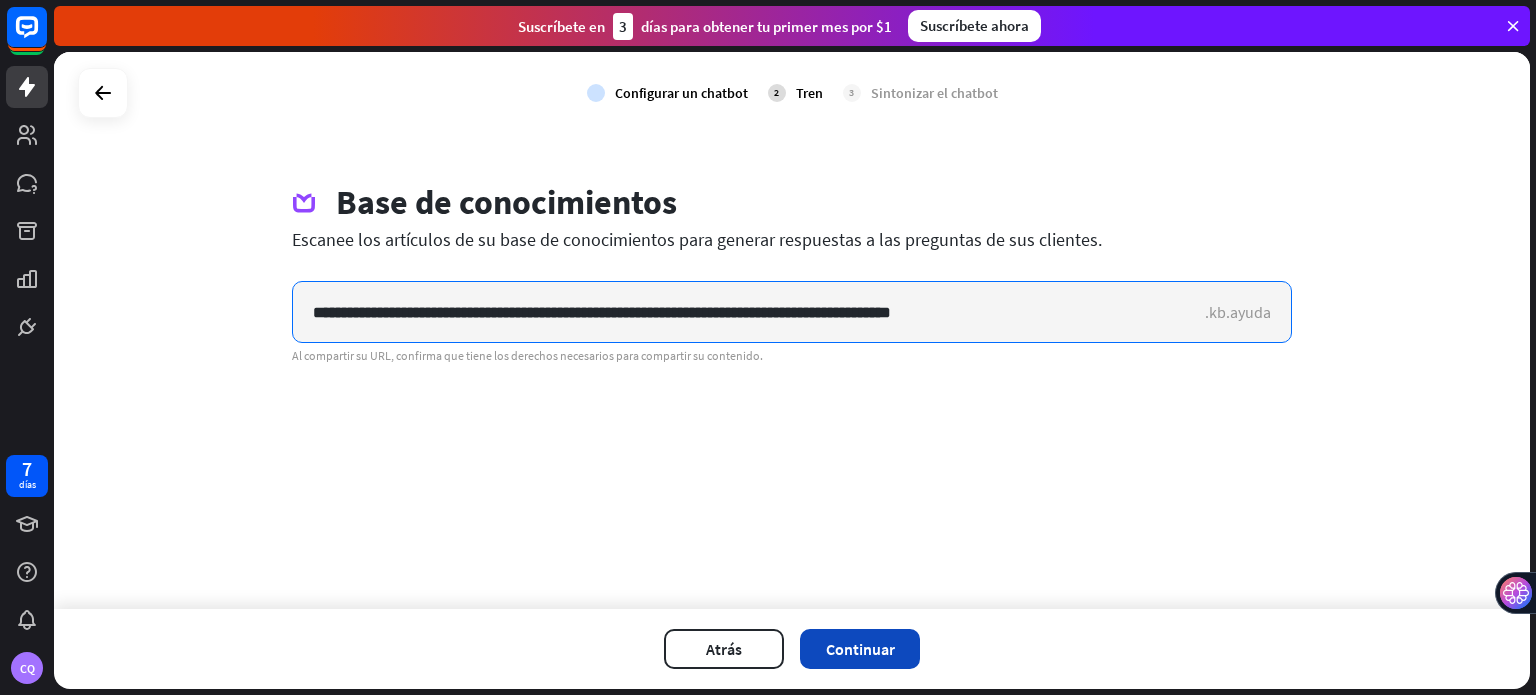 type on "**********" 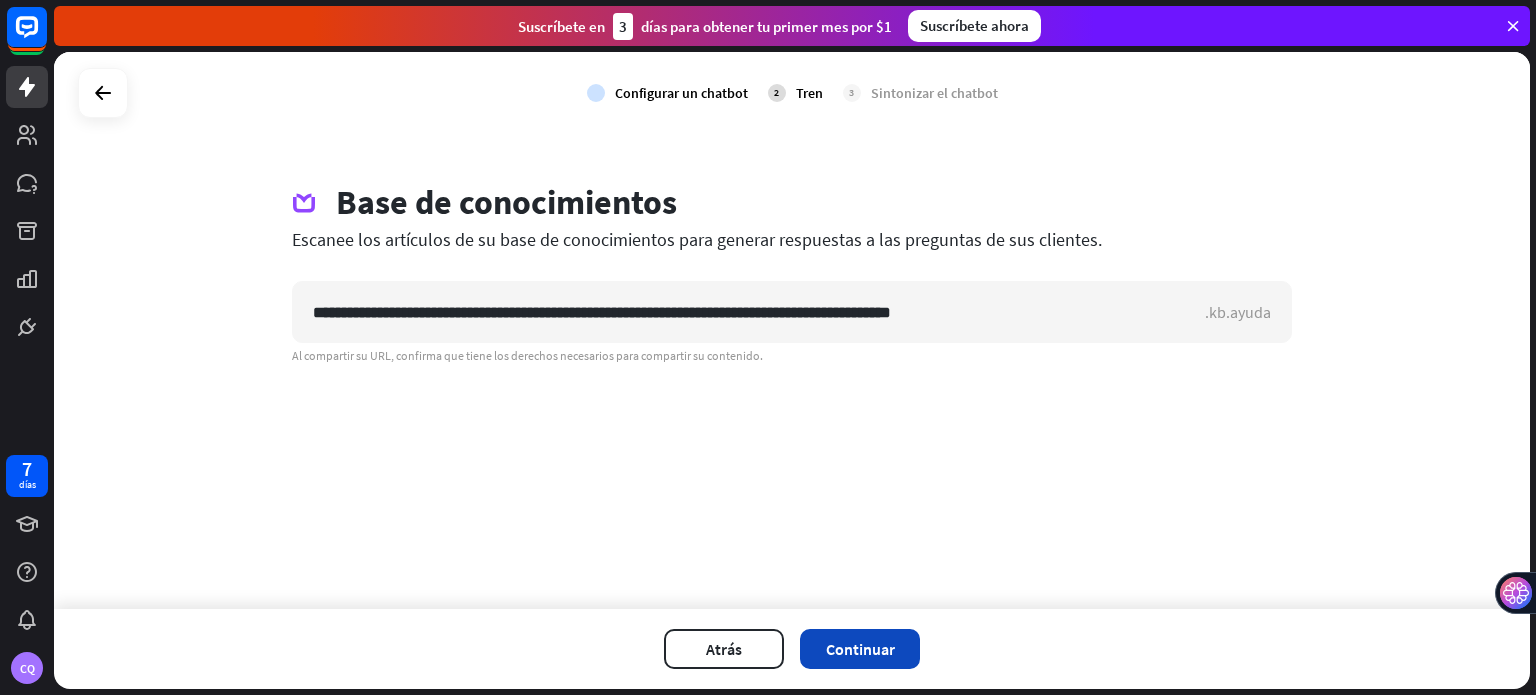 click on "Continuar" at bounding box center [860, 649] 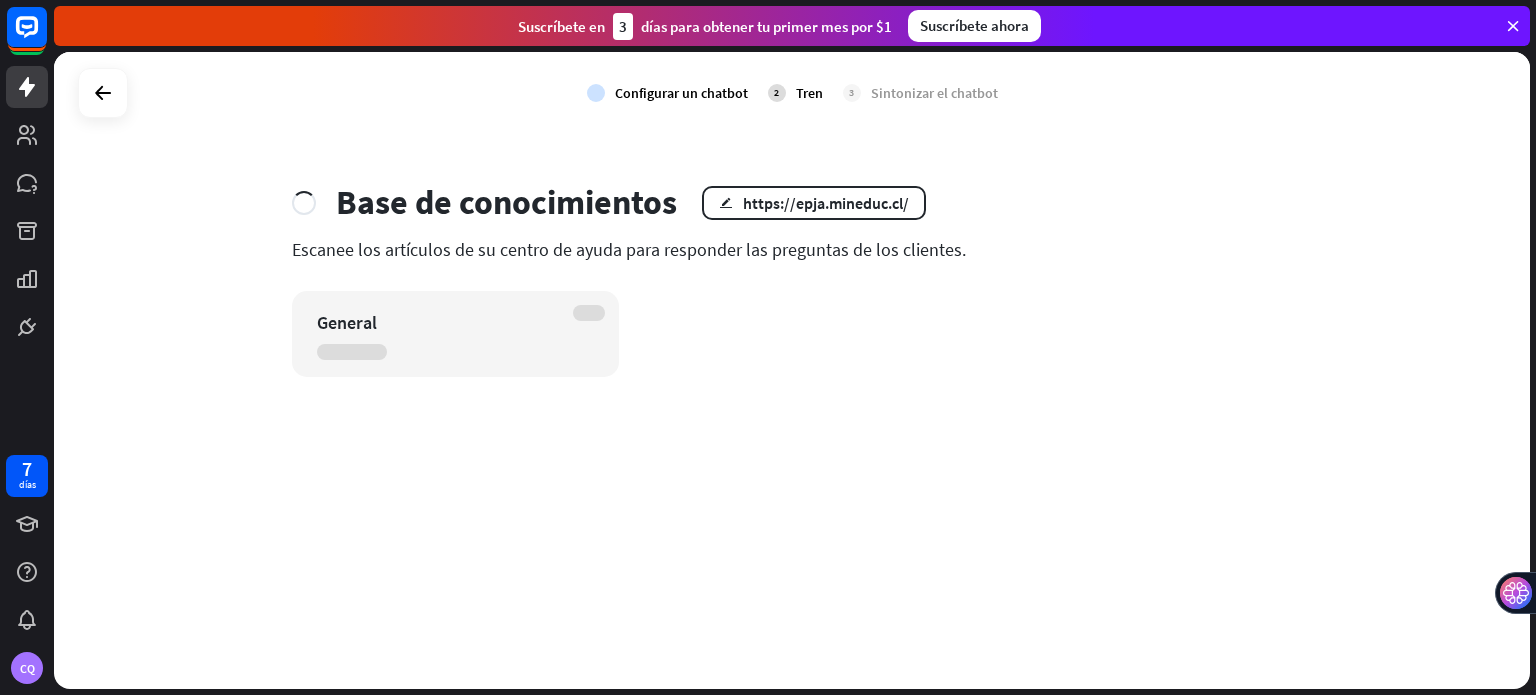click on "Escanee los artículos de su centro de ayuda para responder las preguntas de los clientes." at bounding box center [629, 249] 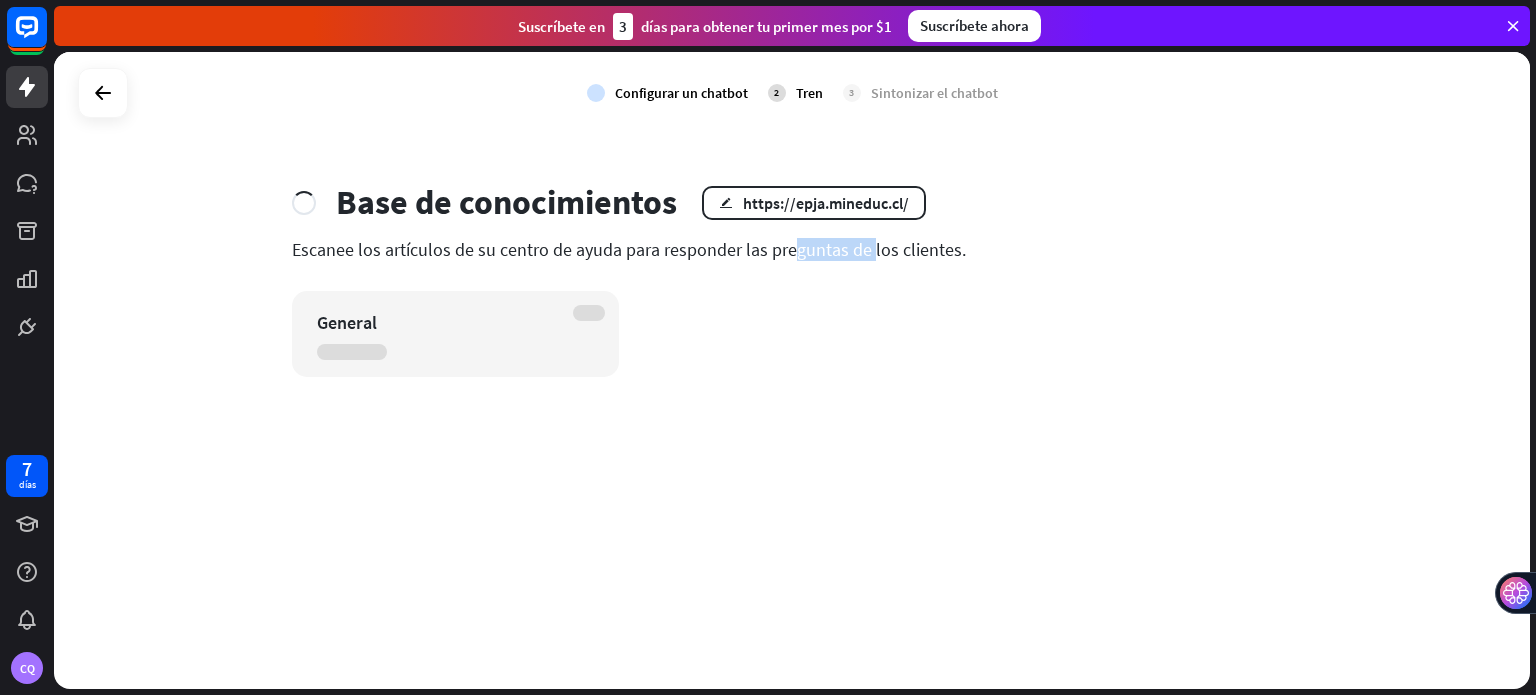 click on "Escanee los artículos de su centro de ayuda para responder las preguntas de los clientes." at bounding box center (629, 249) 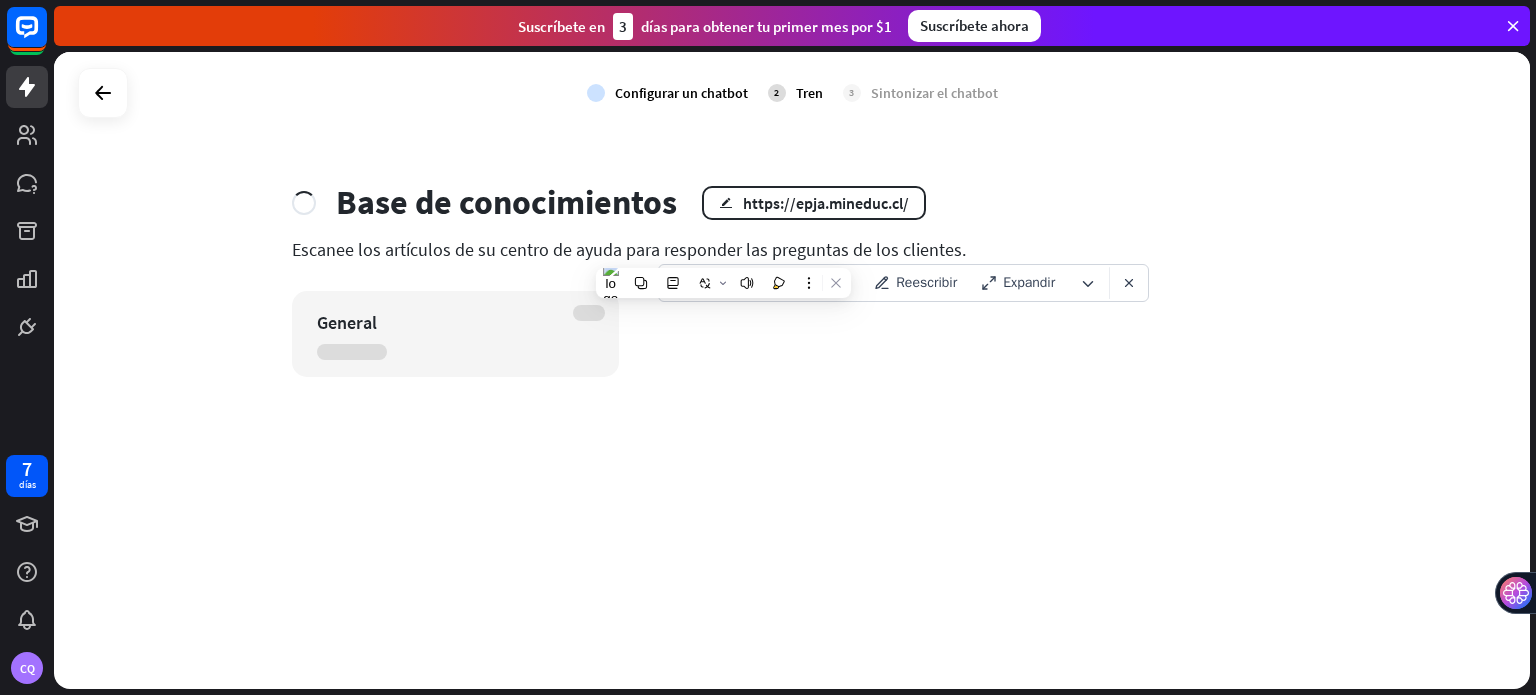 click on "controlar   Configurar un chatbot   2   Tren   3   Sintonizar el chatbot
Base de conocimientos
editar   https://epja.mineduc.cl/
Escanee los artículos de su centro de ayuda para responder las preguntas de los clientes.
General" at bounding box center [792, 370] 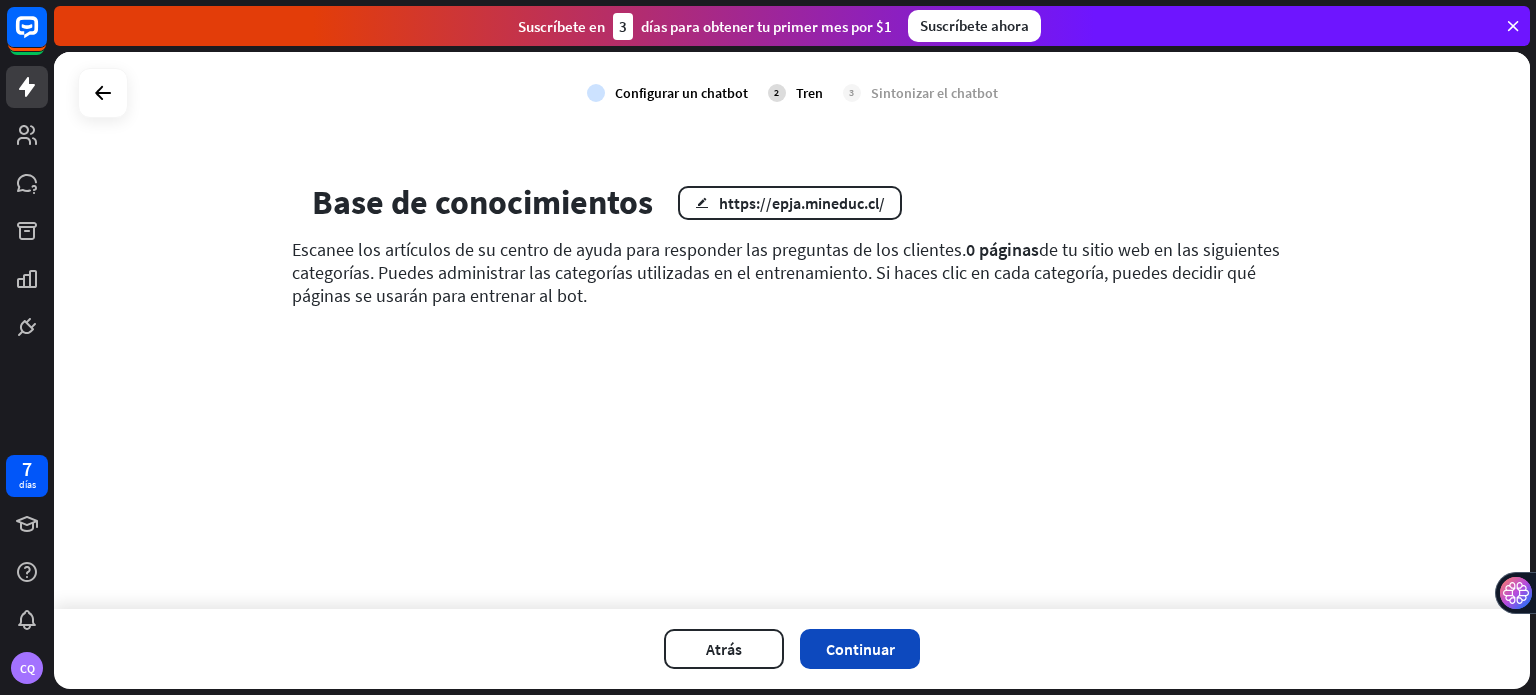 click on "Continuar" at bounding box center [860, 649] 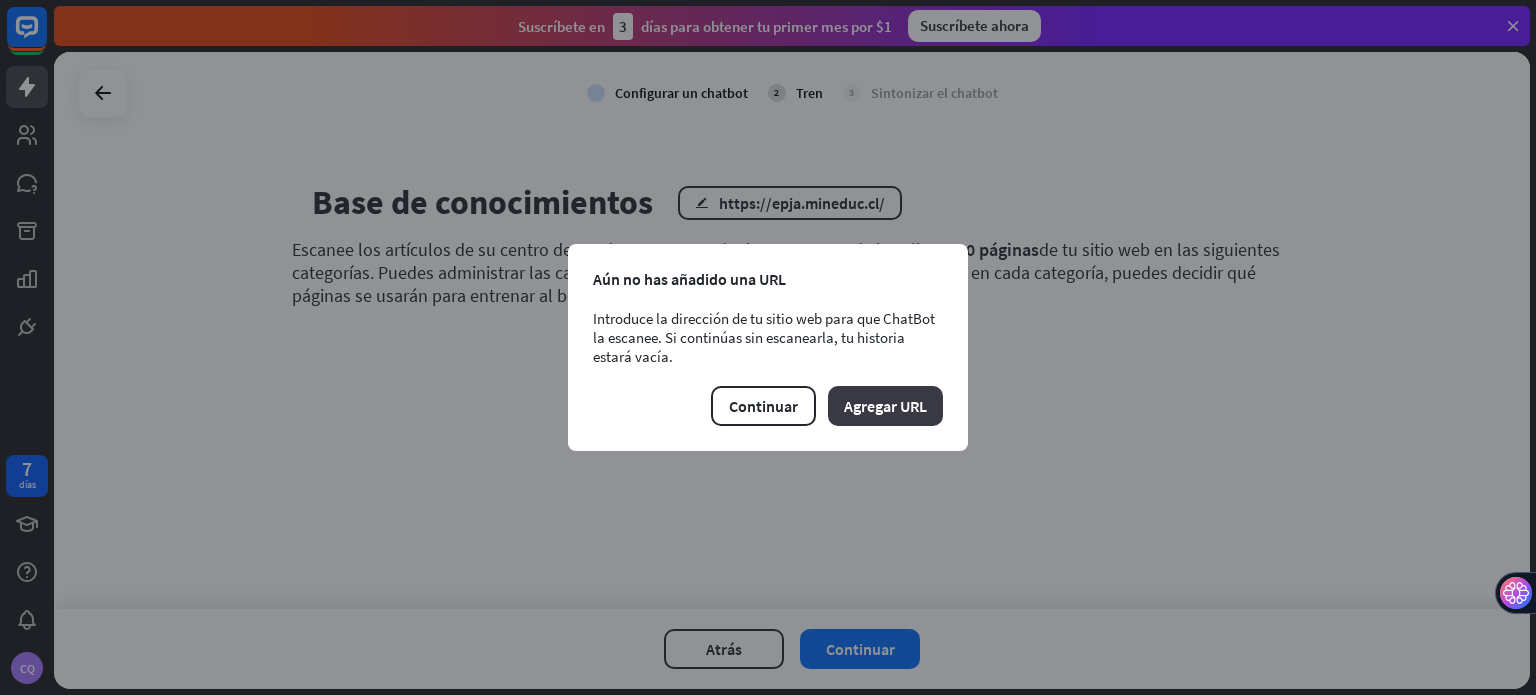 click on "Agregar URL" at bounding box center (885, 406) 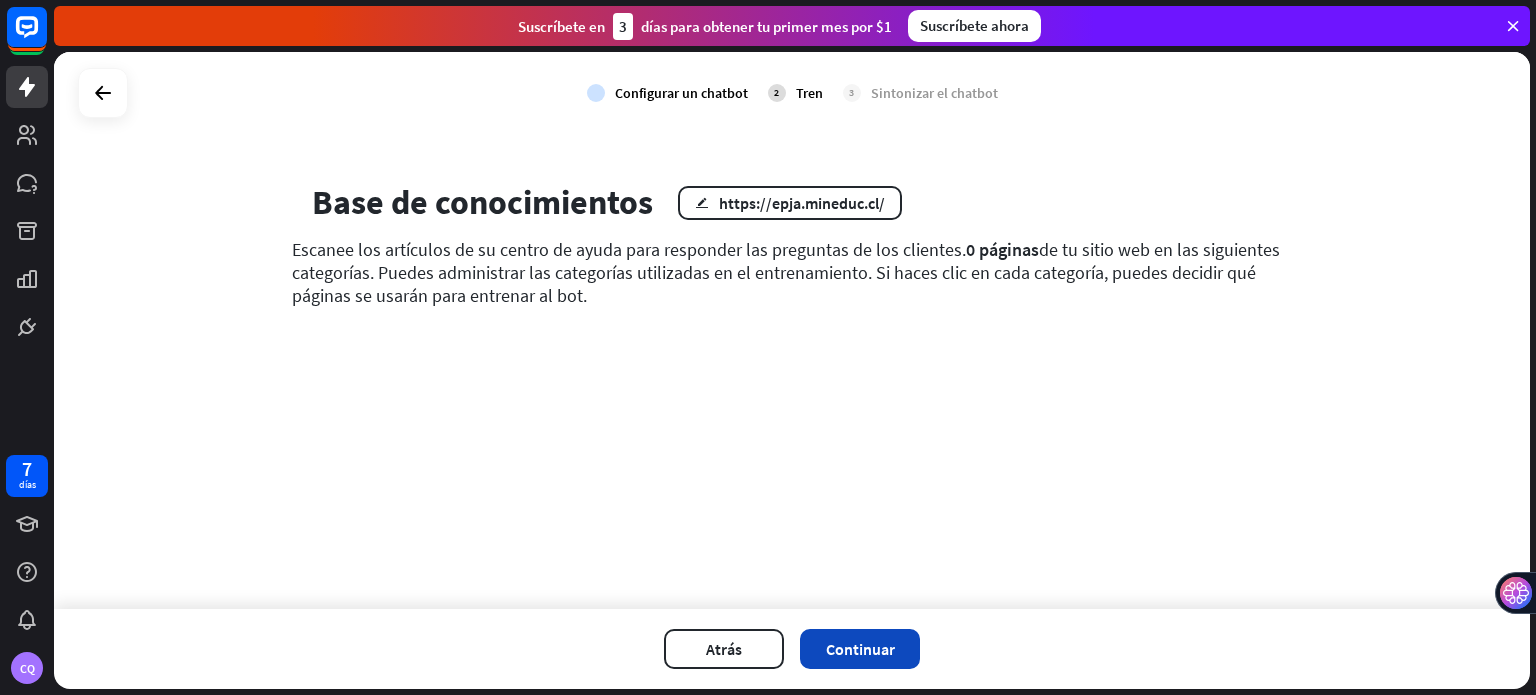 click on "Continuar" at bounding box center (860, 649) 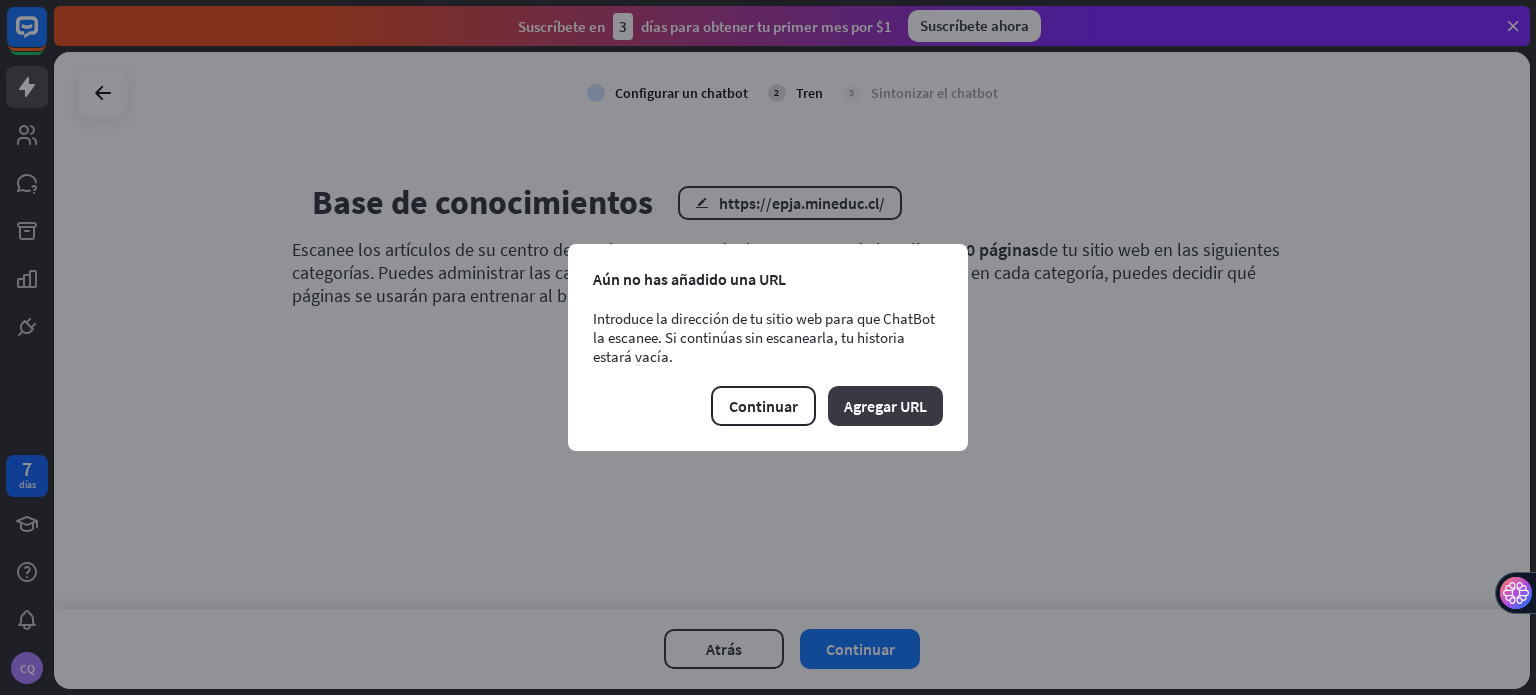 click on "Agregar URL" at bounding box center (885, 406) 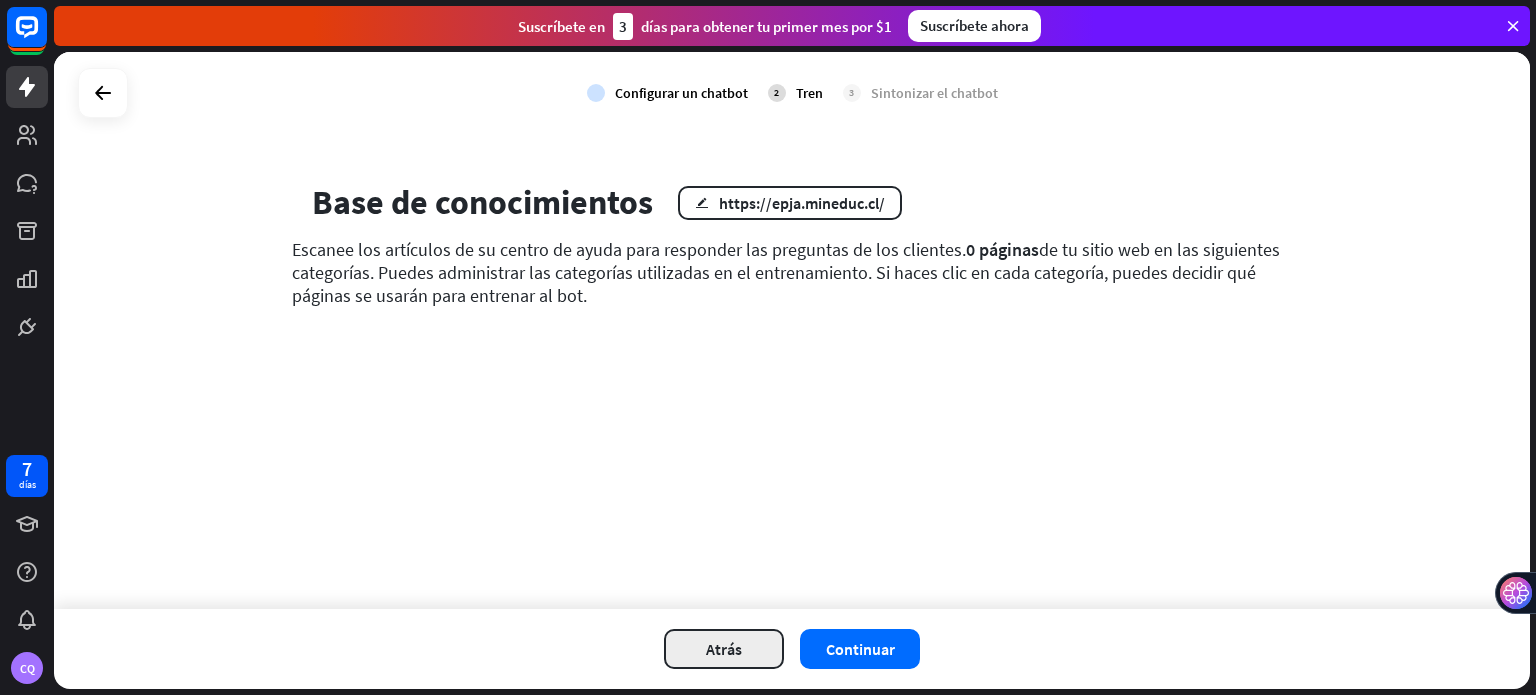 click on "Atrás" at bounding box center (724, 649) 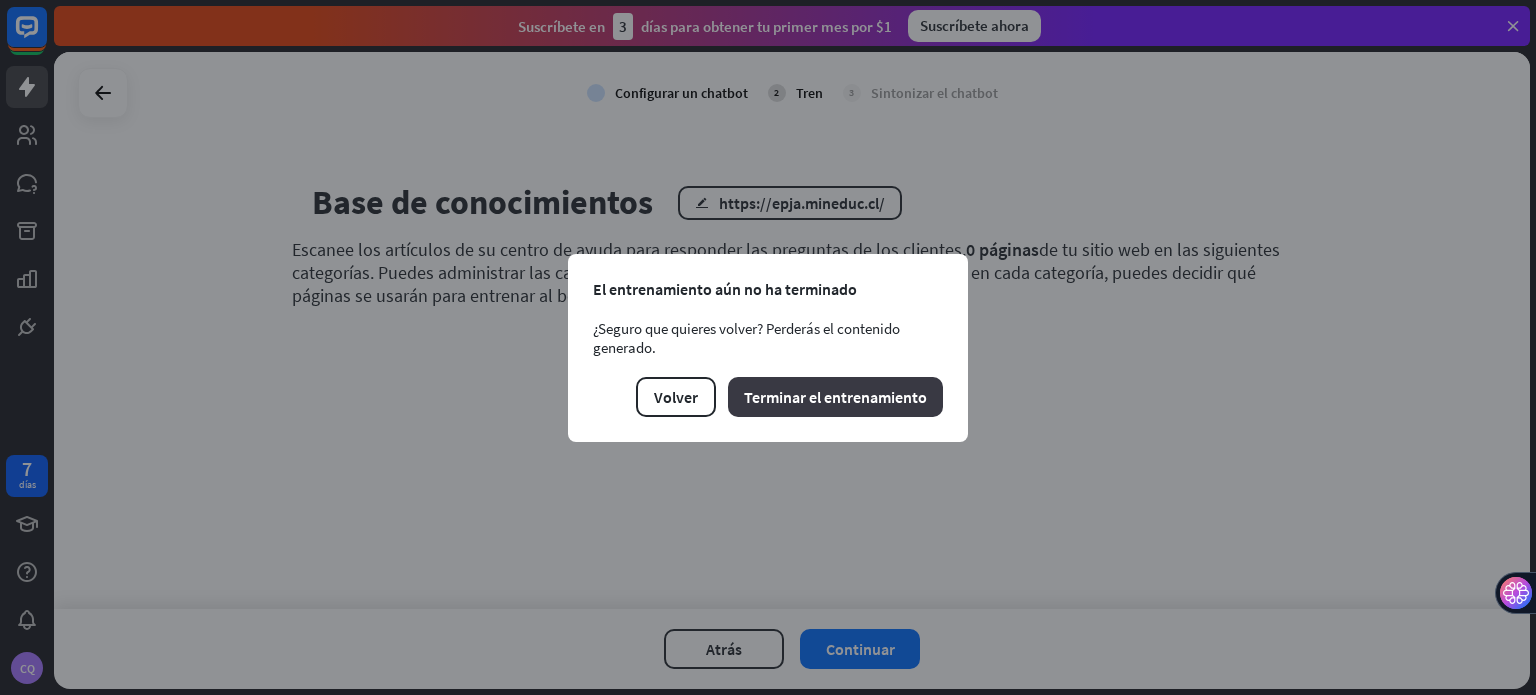 click on "Terminar el entrenamiento" at bounding box center (835, 397) 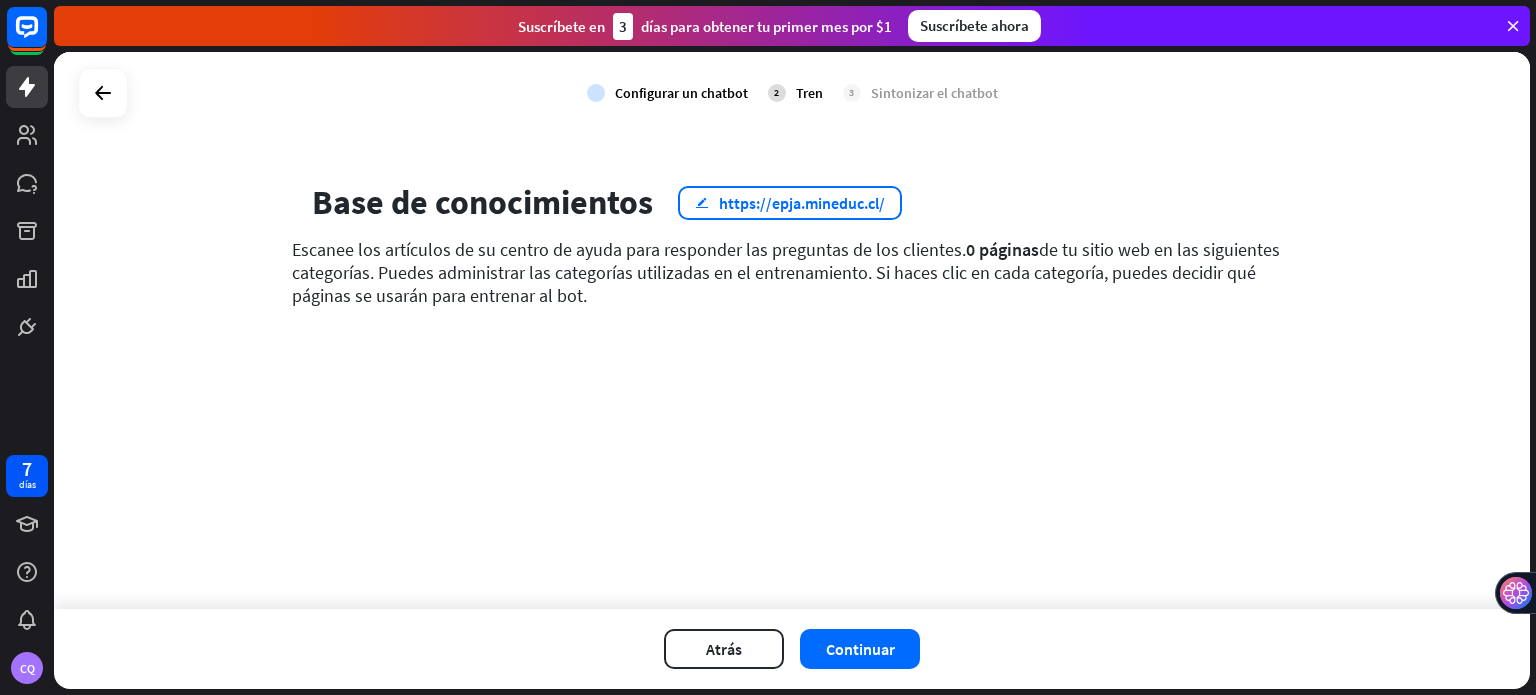 click on "https://epja.mineduc.cl/" at bounding box center [802, 203] 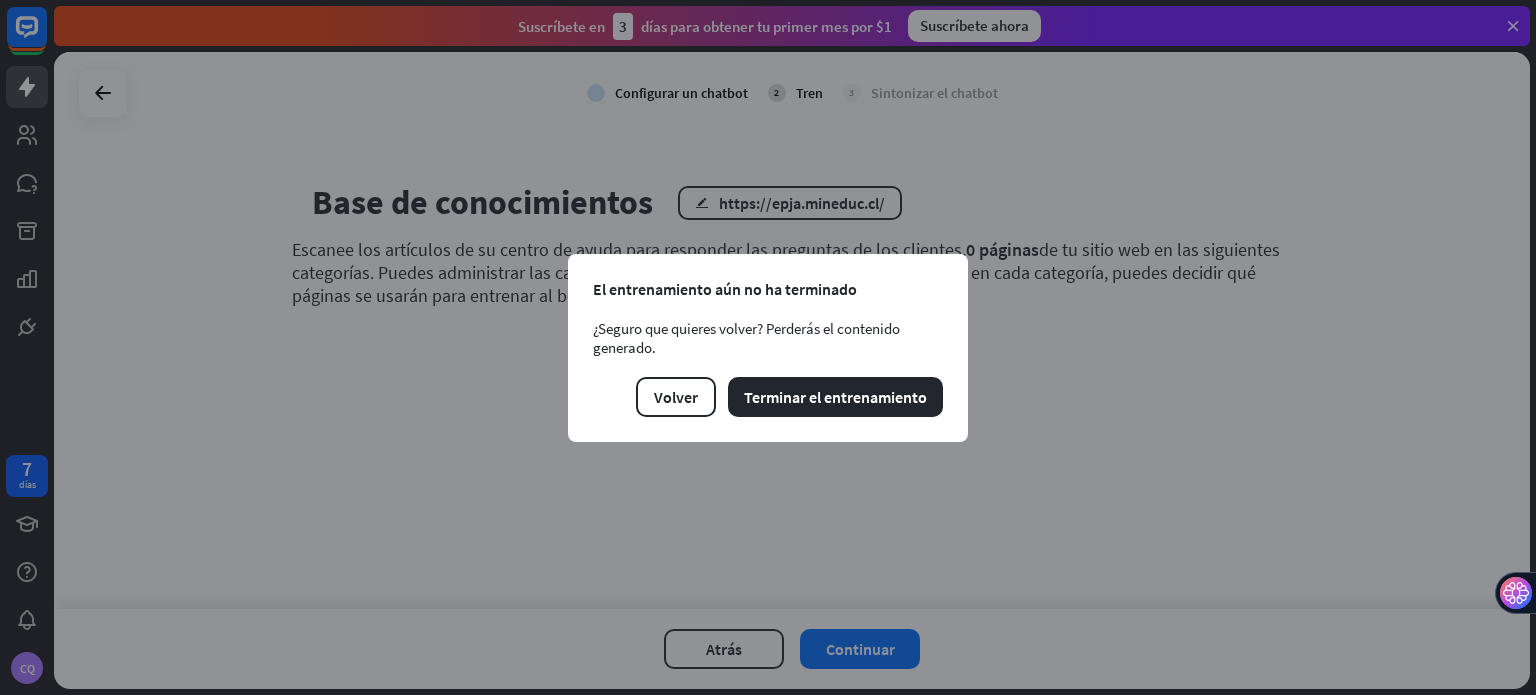 click on "cerca   El entrenamiento aún no ha terminado
¿Seguro que quieres volver? Perderás el contenido generado.
Volver
Terminar el entrenamiento" at bounding box center (768, 347) 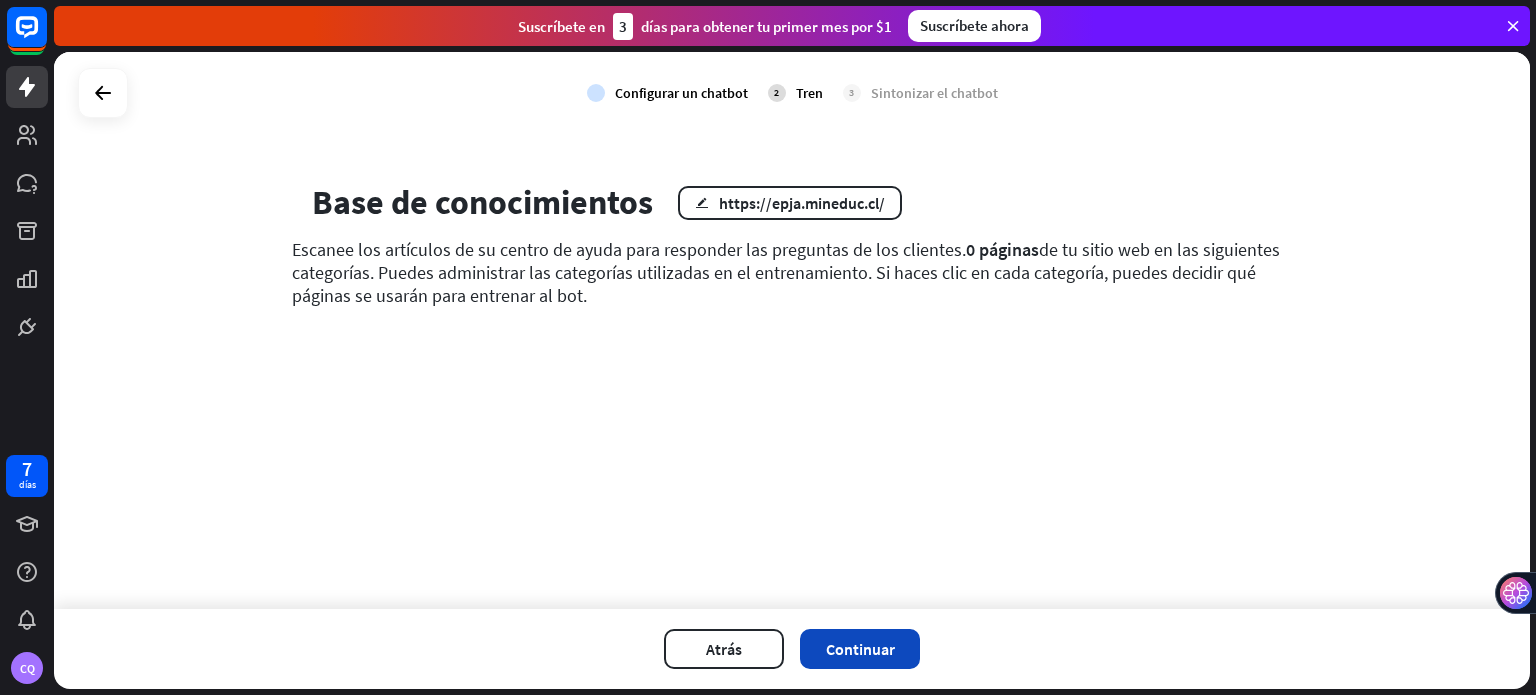 click on "Continuar" at bounding box center (860, 649) 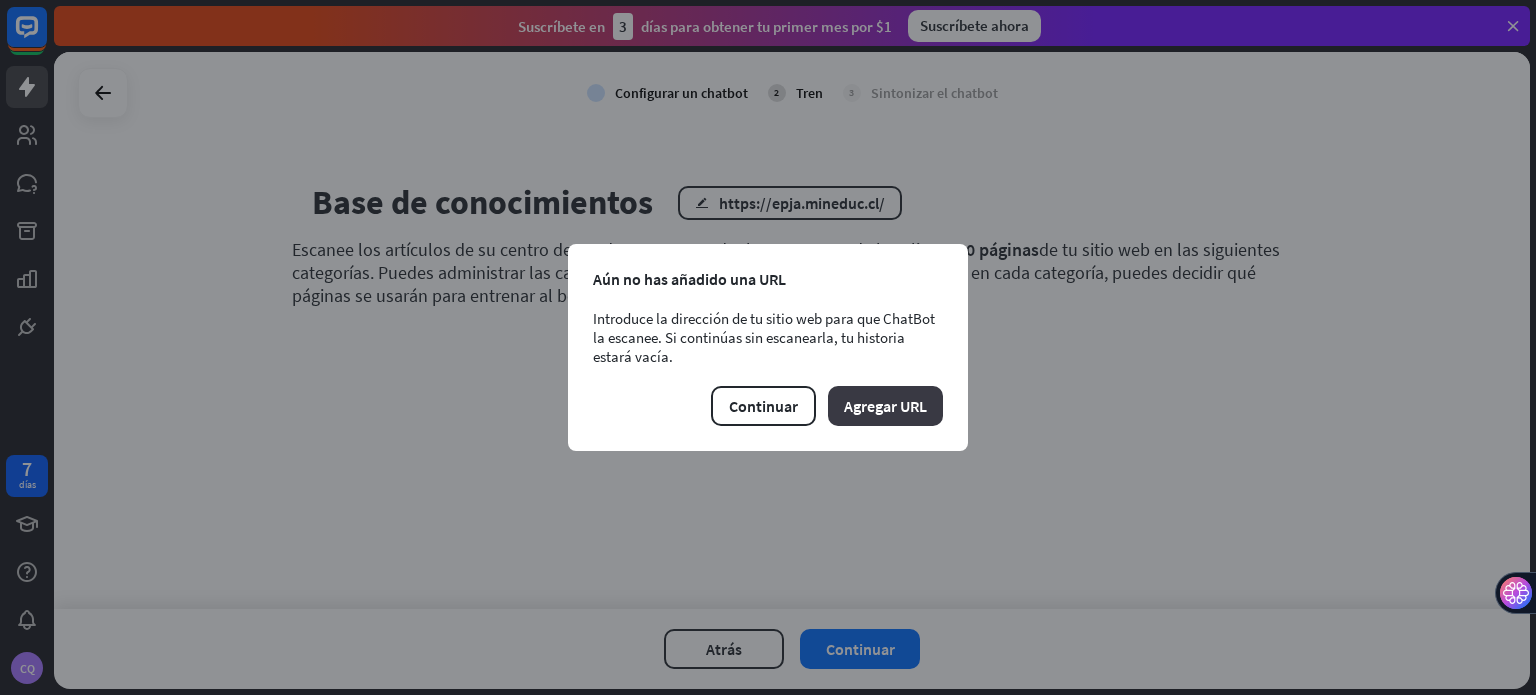 click on "Agregar URL" at bounding box center (885, 406) 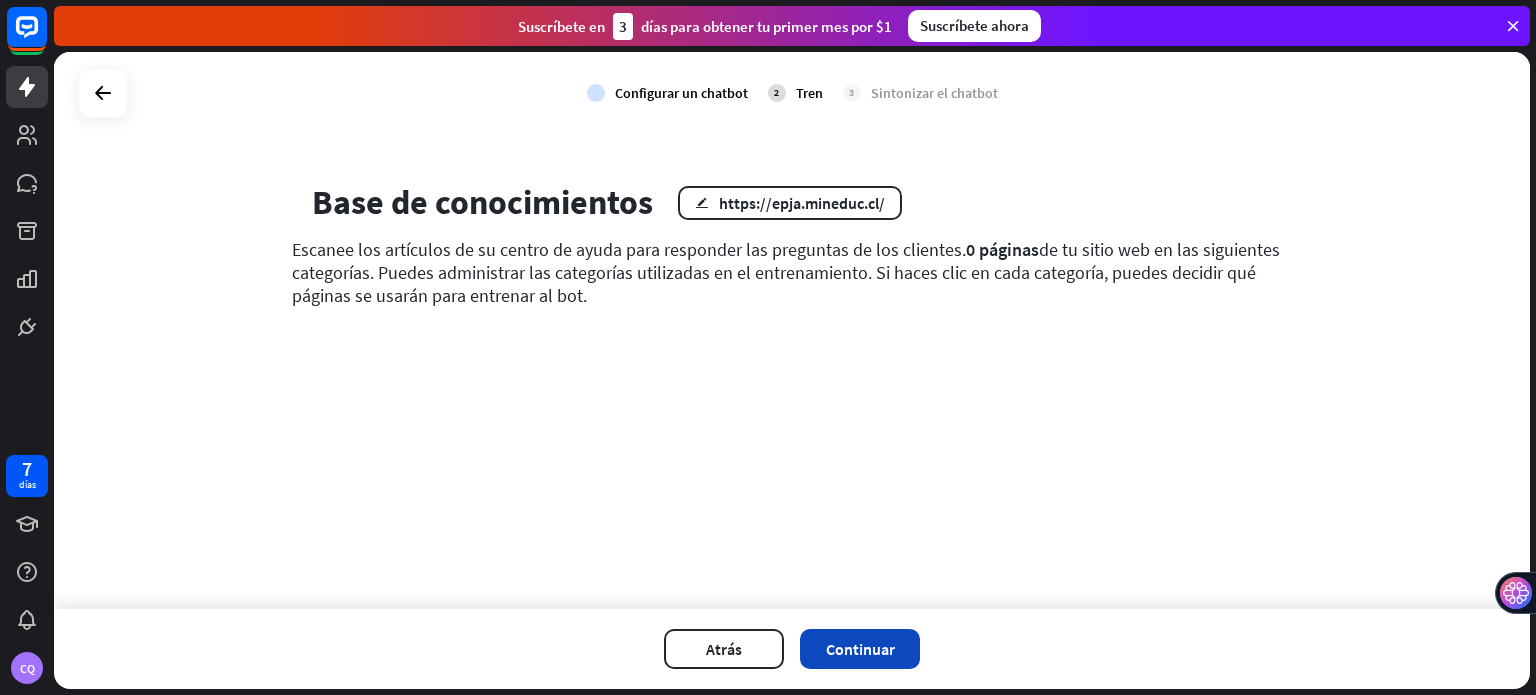 click on "Continuar" at bounding box center (860, 649) 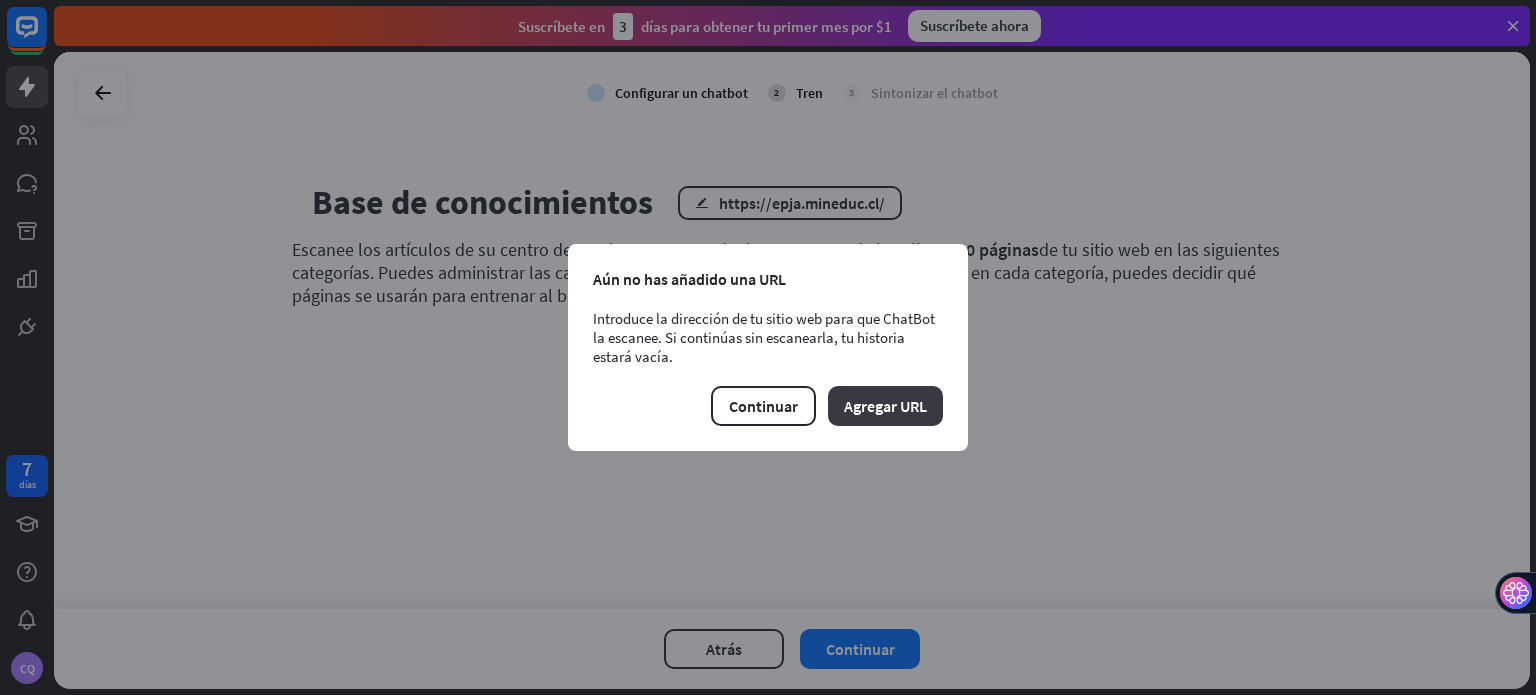 click on "Agregar URL" at bounding box center [885, 406] 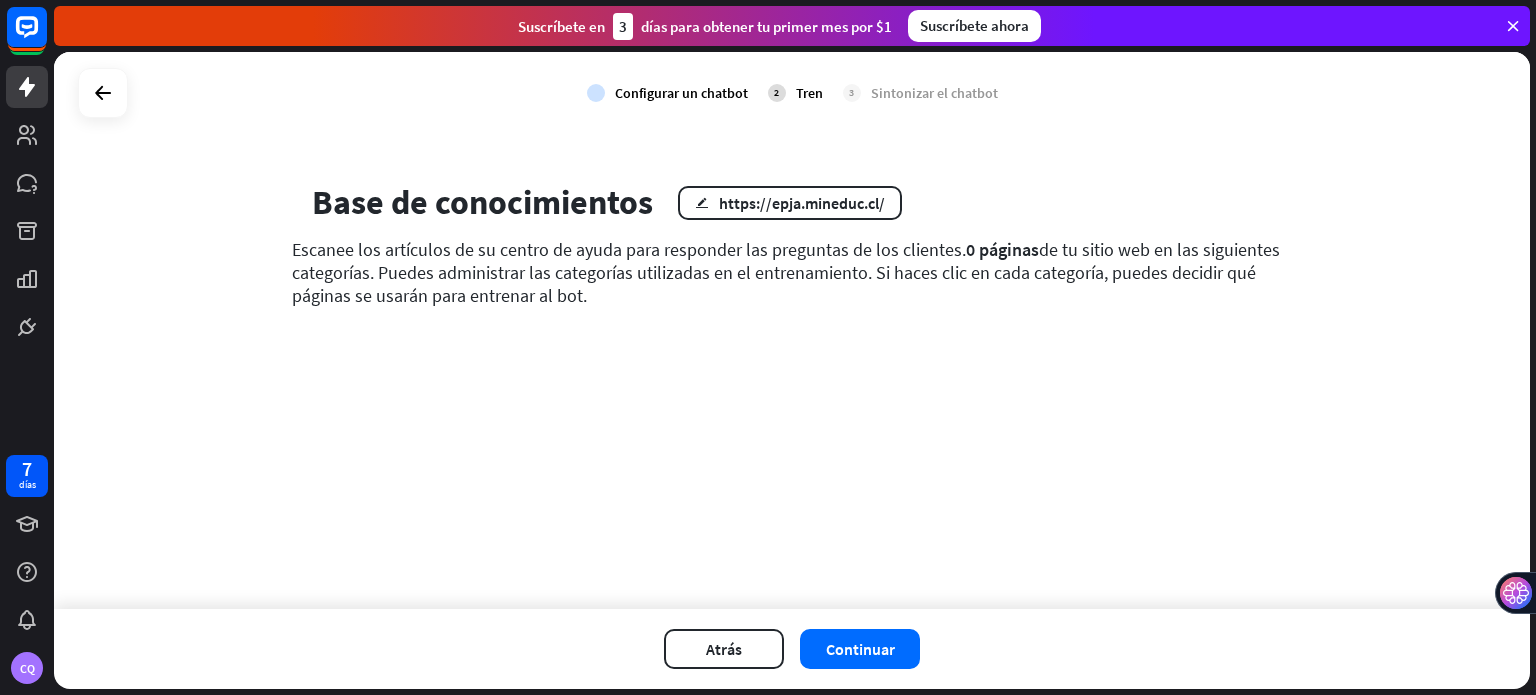 click at bounding box center [1513, 26] 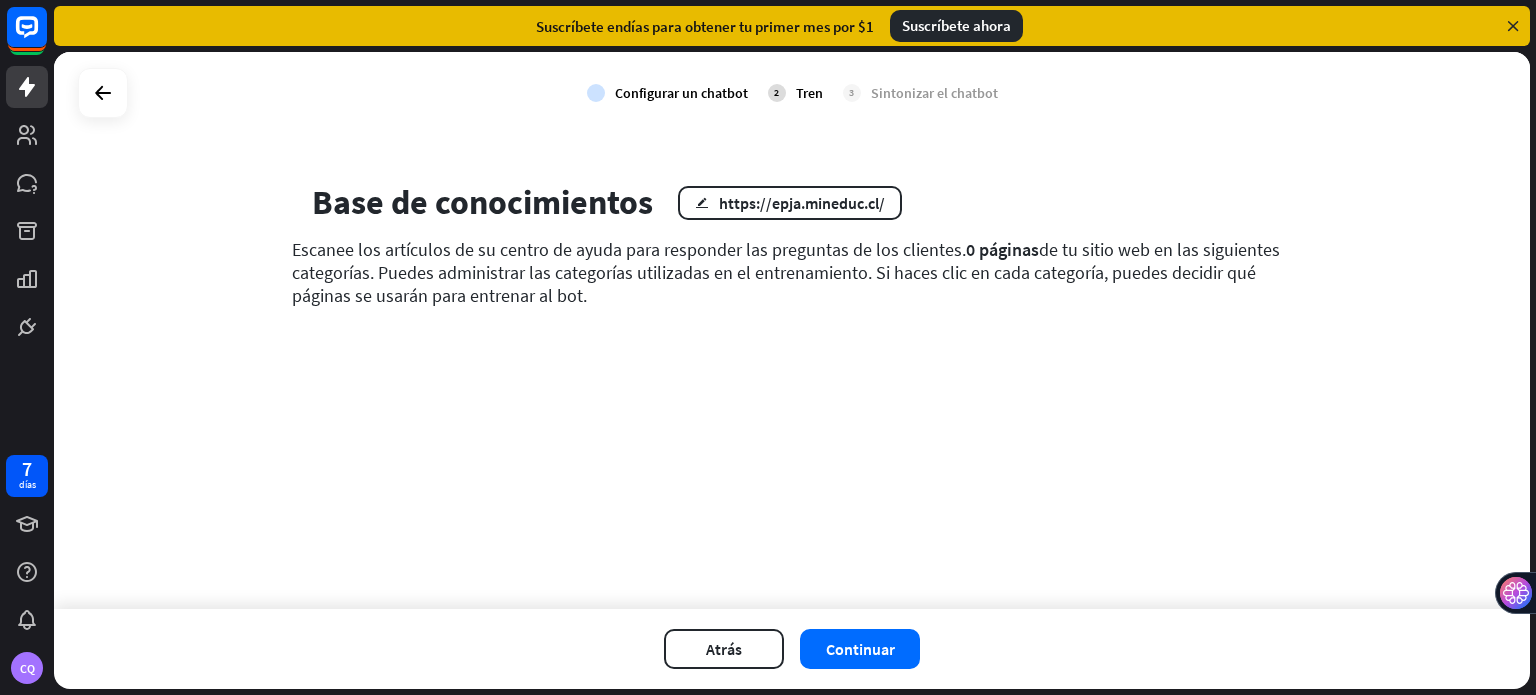 click at bounding box center [1513, 26] 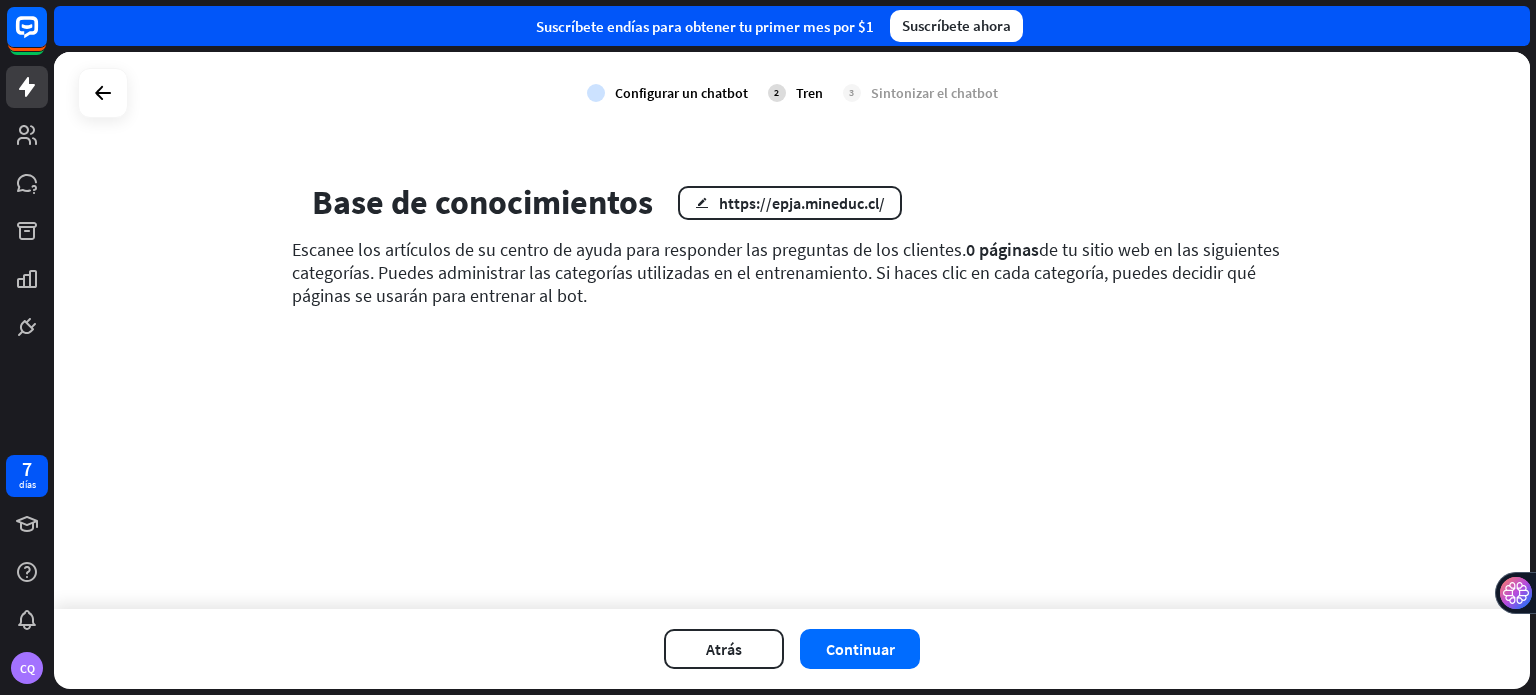 click on "Suscríbete en
días para obtener tu primer mes por $1
Suscríbete ahora" at bounding box center [792, 26] 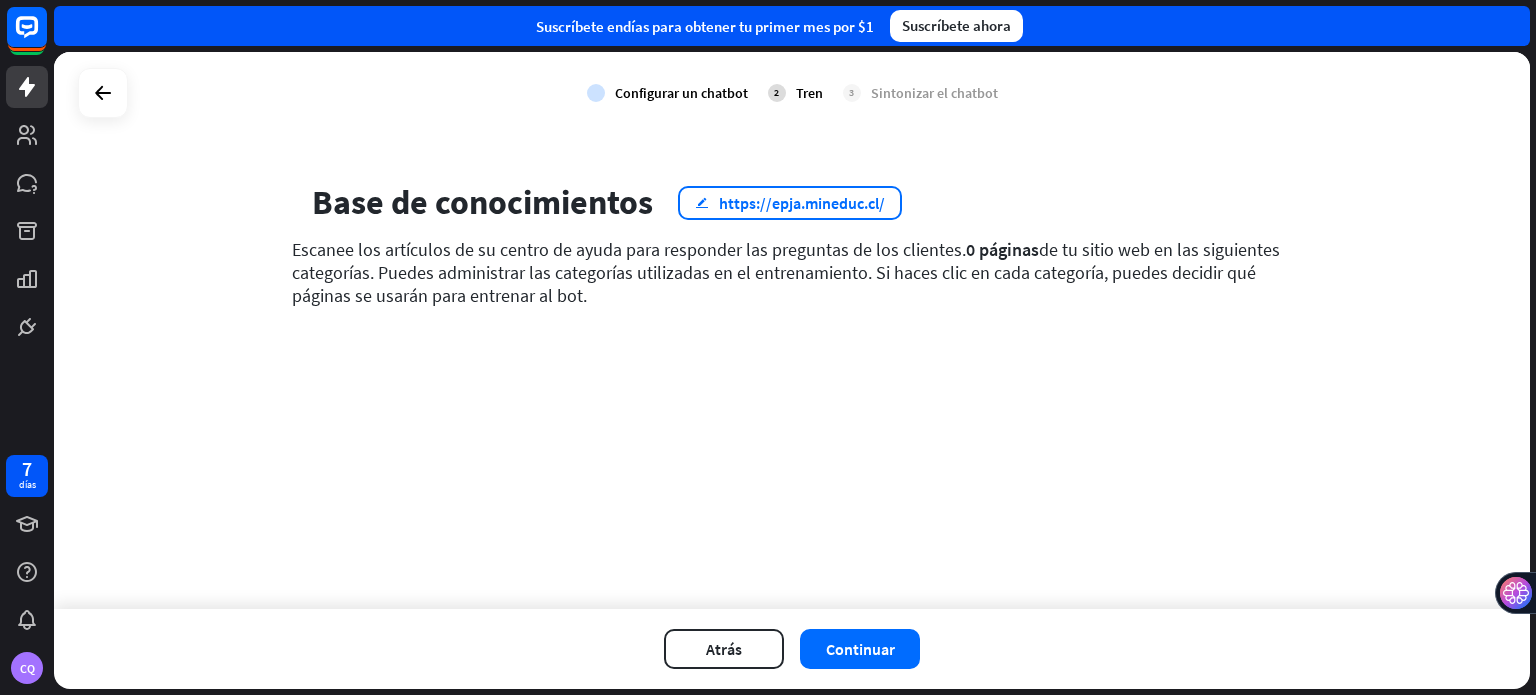 click on "https://epja.mineduc.cl/" at bounding box center (802, 203) 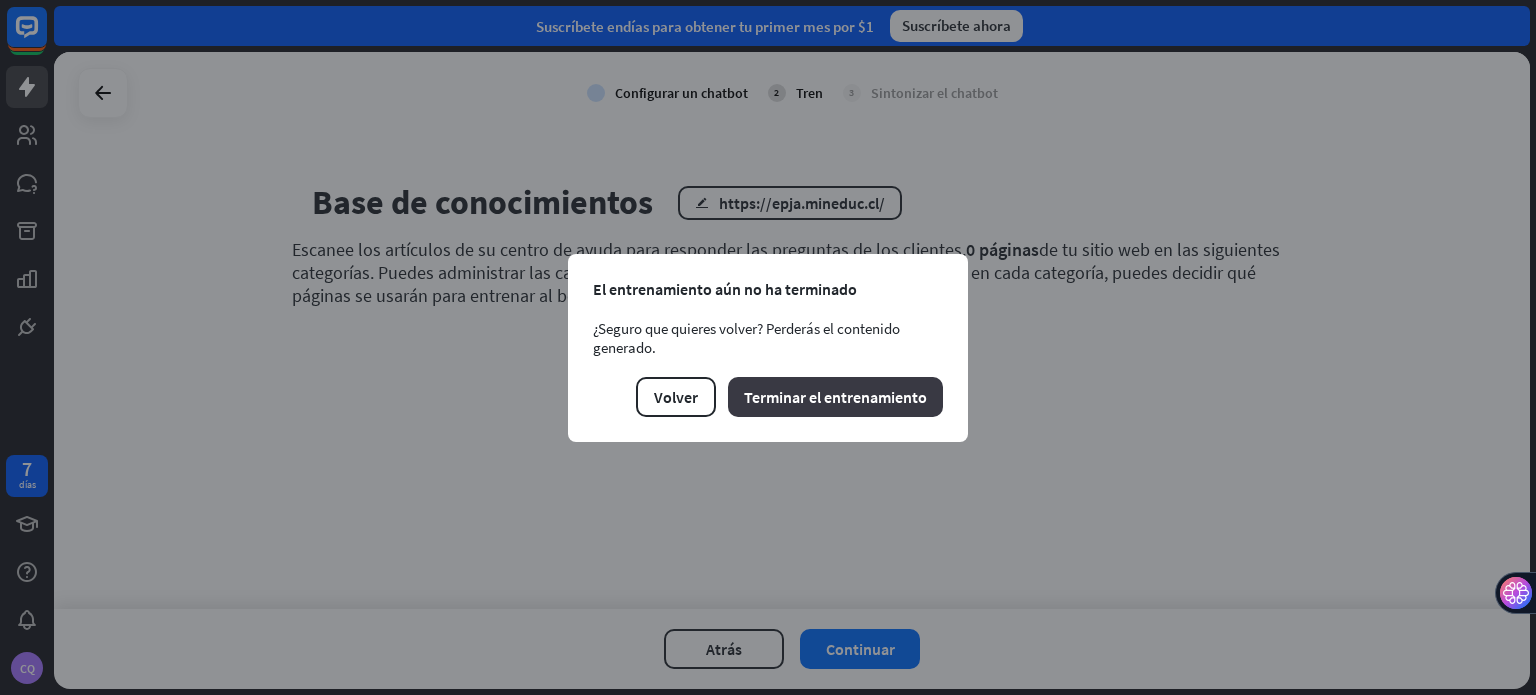 click on "Terminar el entrenamiento" at bounding box center (835, 397) 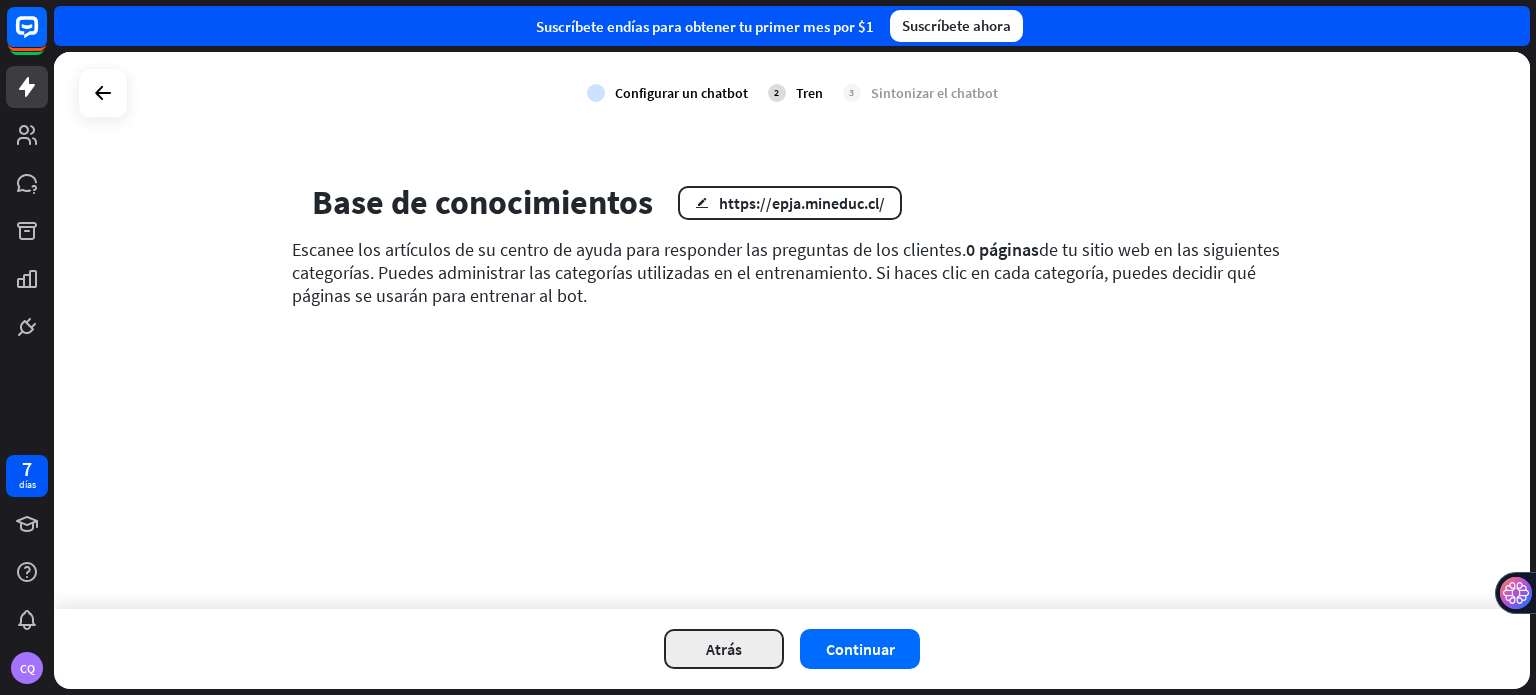 click on "Atrás" at bounding box center [724, 649] 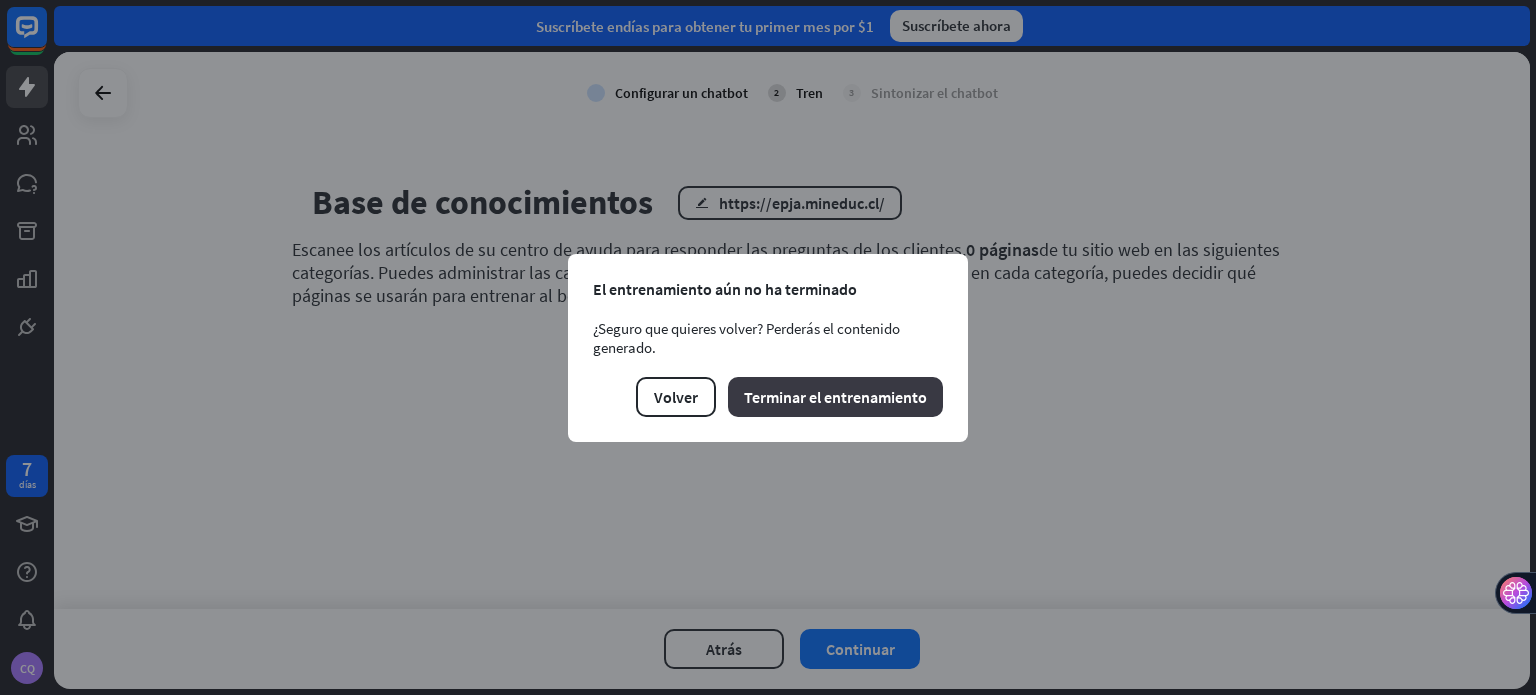 click on "Terminar el entrenamiento" at bounding box center (835, 397) 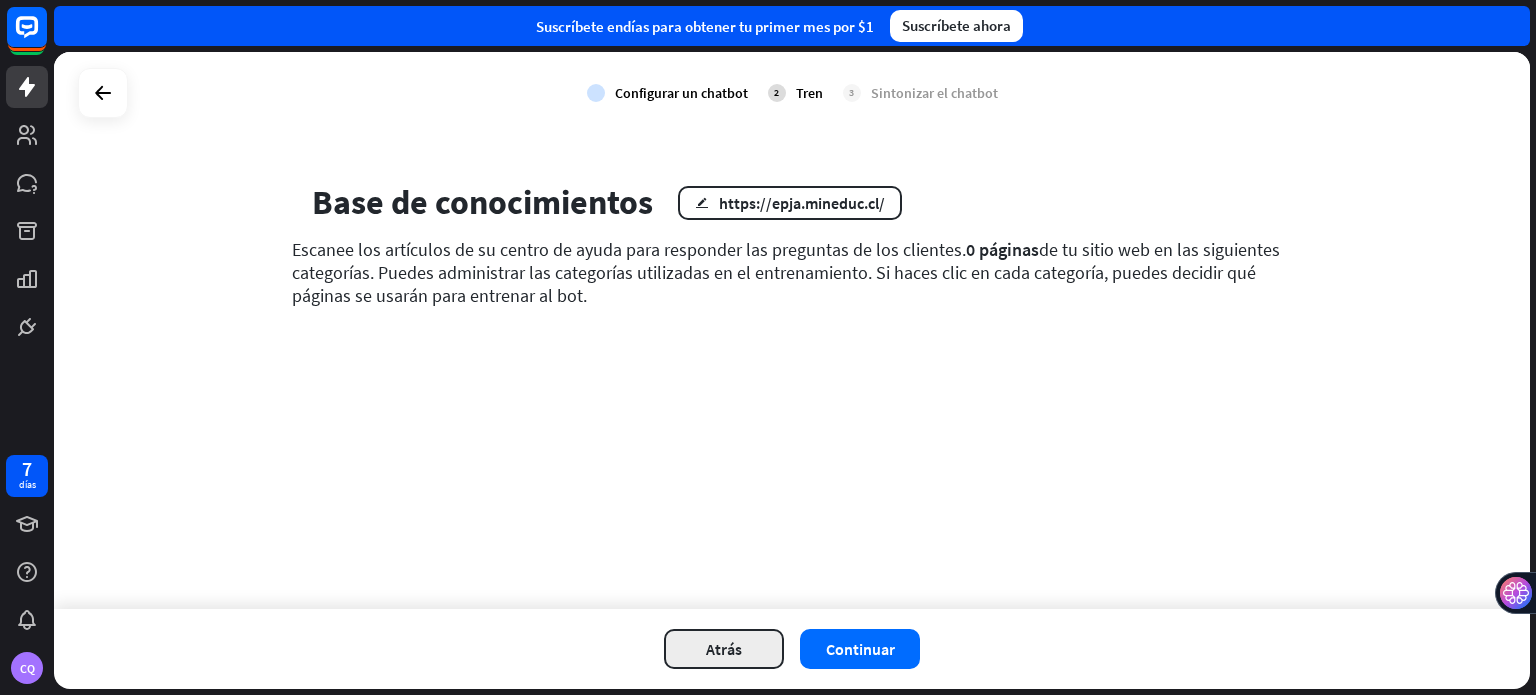 click on "Atrás" at bounding box center (724, 649) 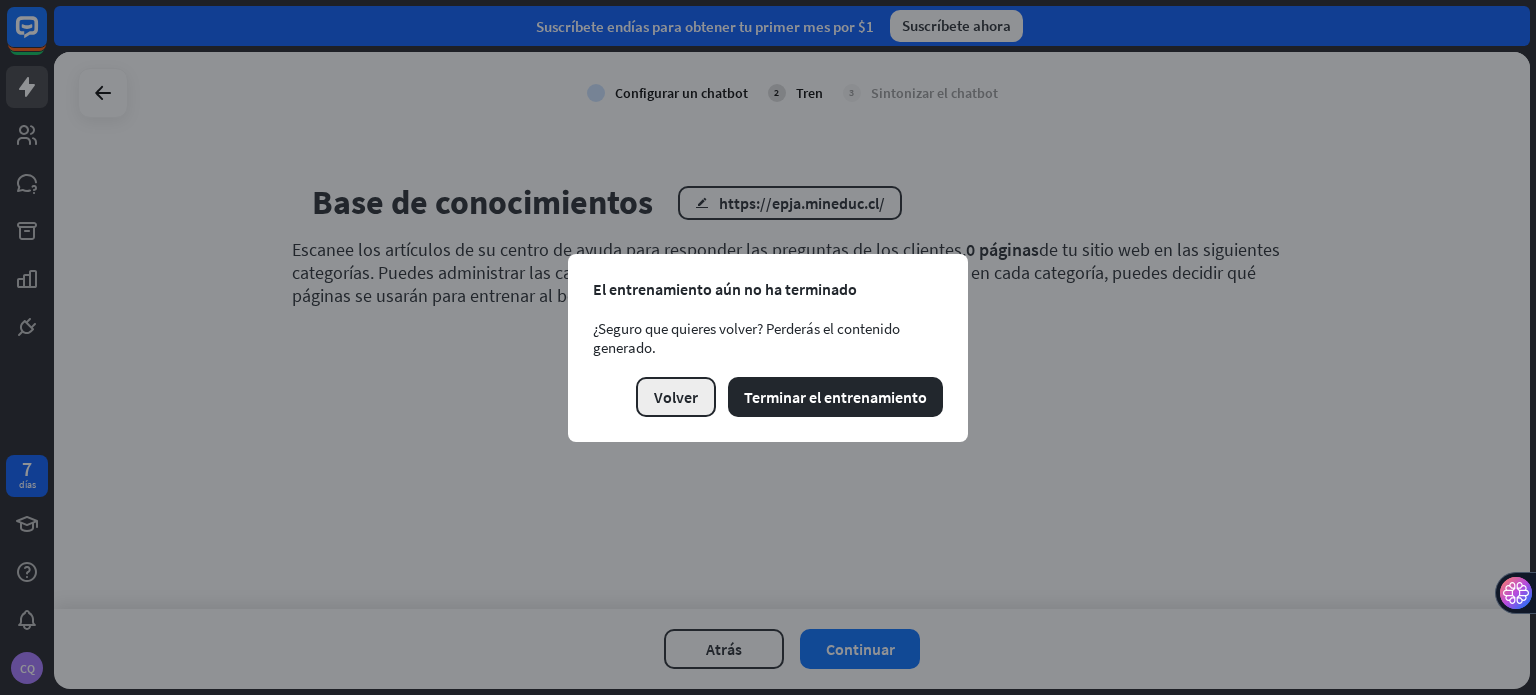 click on "Volver" at bounding box center (676, 397) 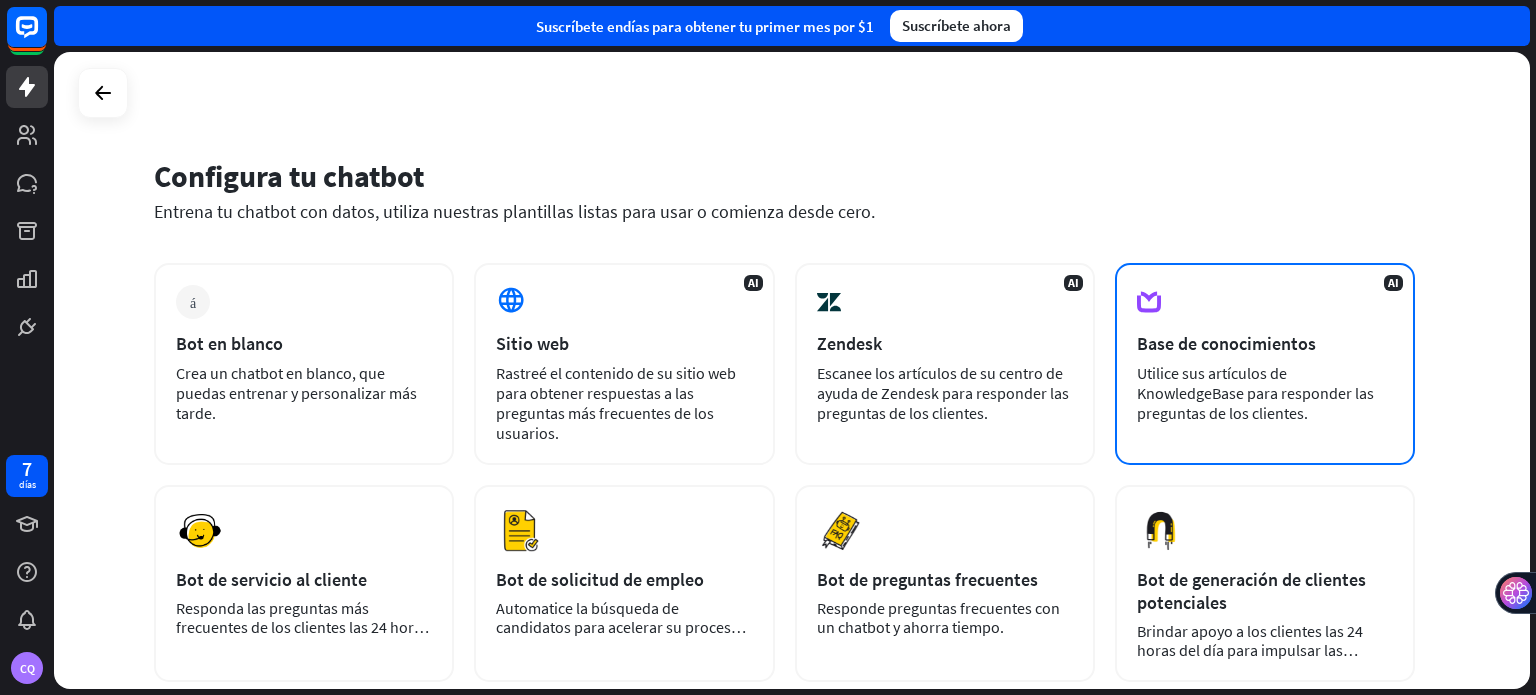 click on "Utilice sus artículos de KnowledgeBase para responder las preguntas de los clientes." at bounding box center [1255, 393] 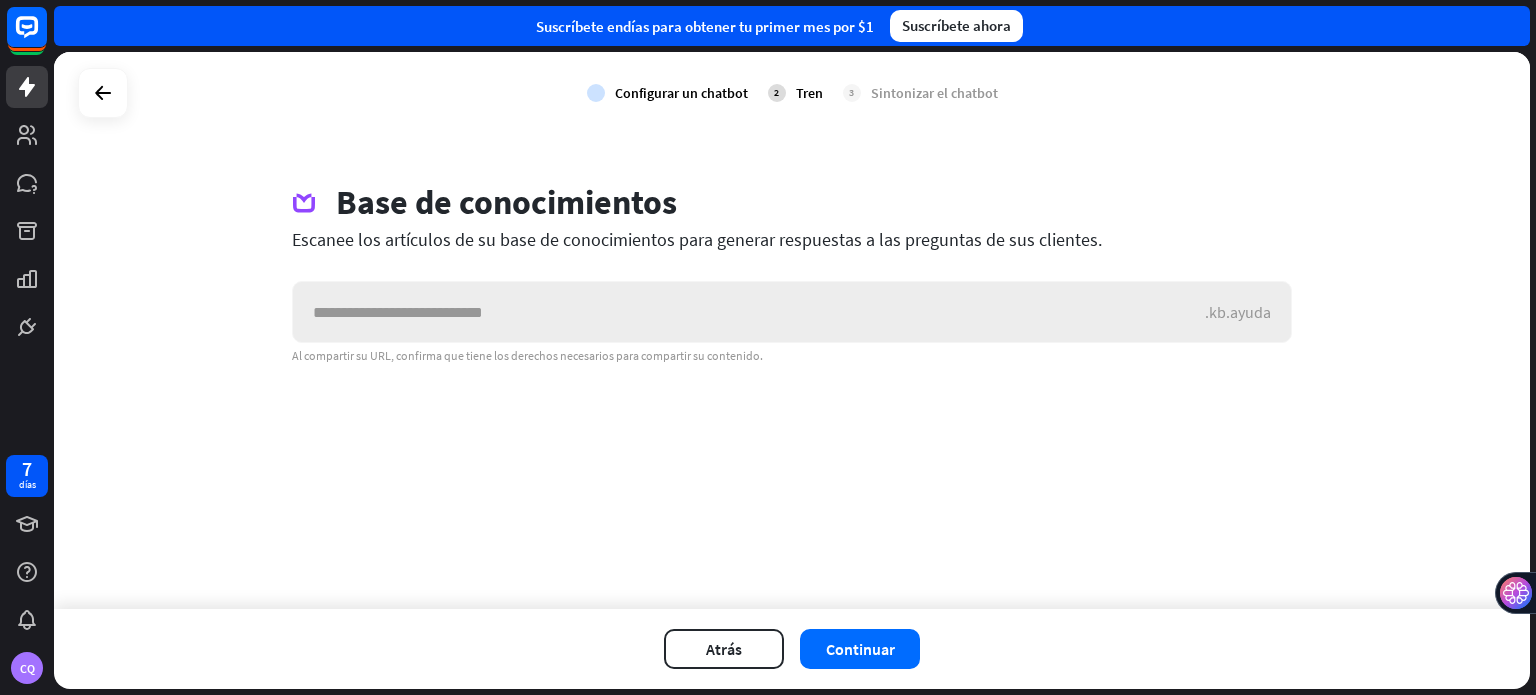 click at bounding box center (749, 312) 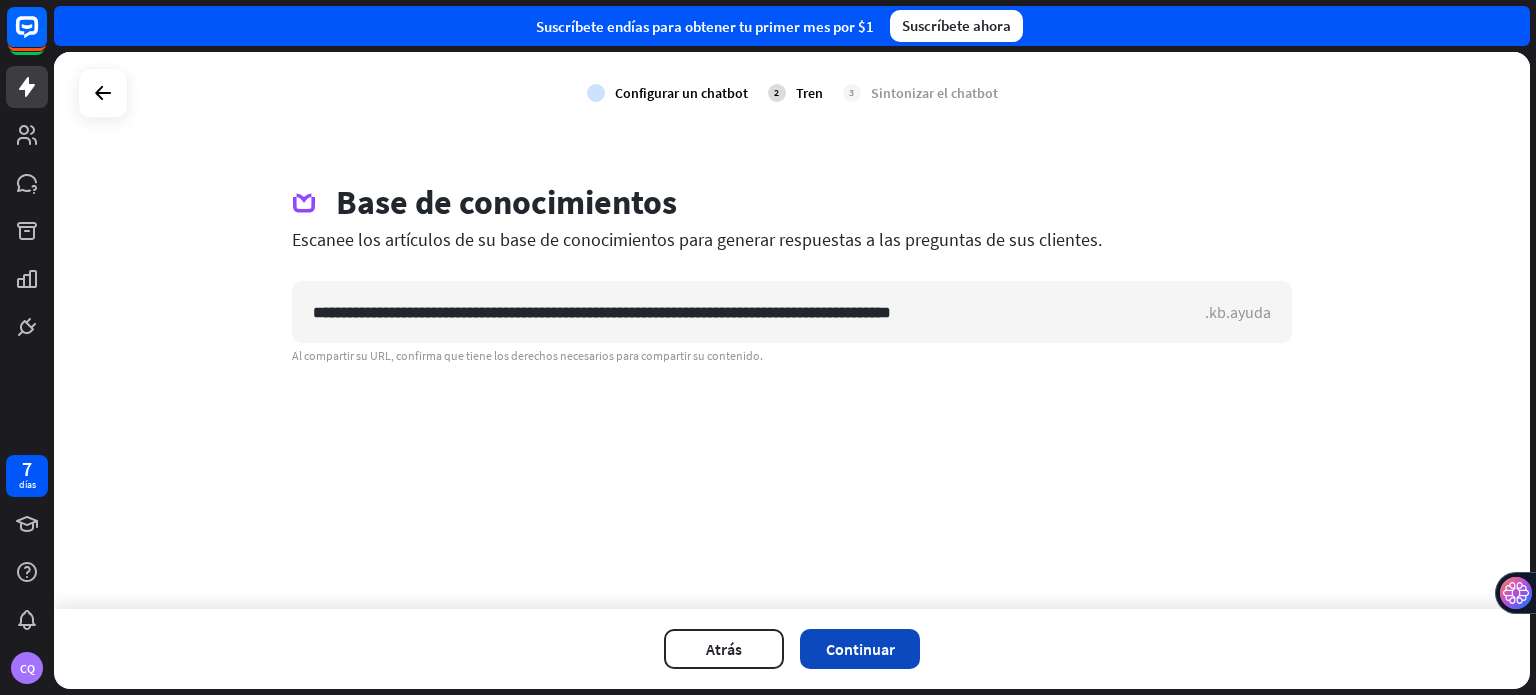 type on "**********" 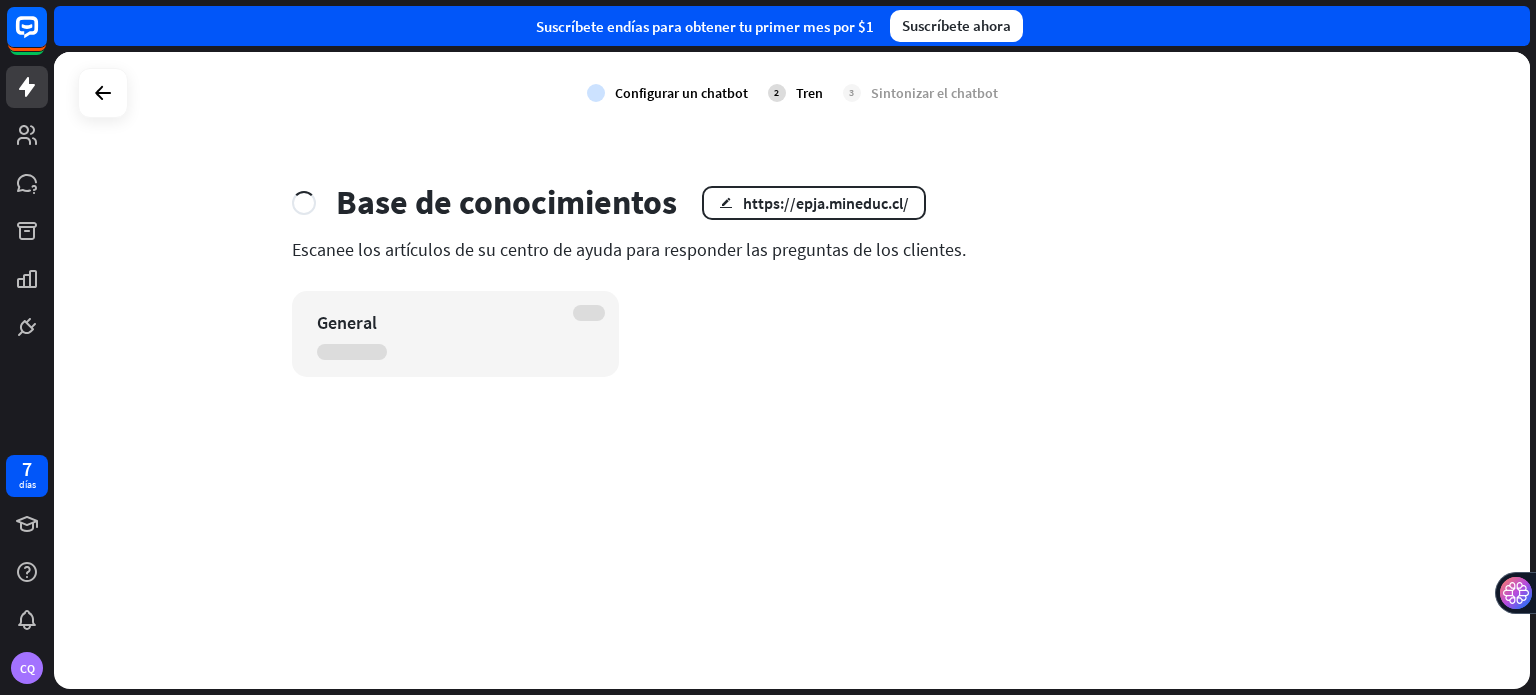 click on "controlar   Configurar un chatbot   2   Tren   3   Sintonizar el chatbot
Base de conocimientos
editar   https://epja.mineduc.cl/
Escanee los artículos de su centro de ayuda para responder las preguntas de los clientes.
General" at bounding box center [792, 370] 